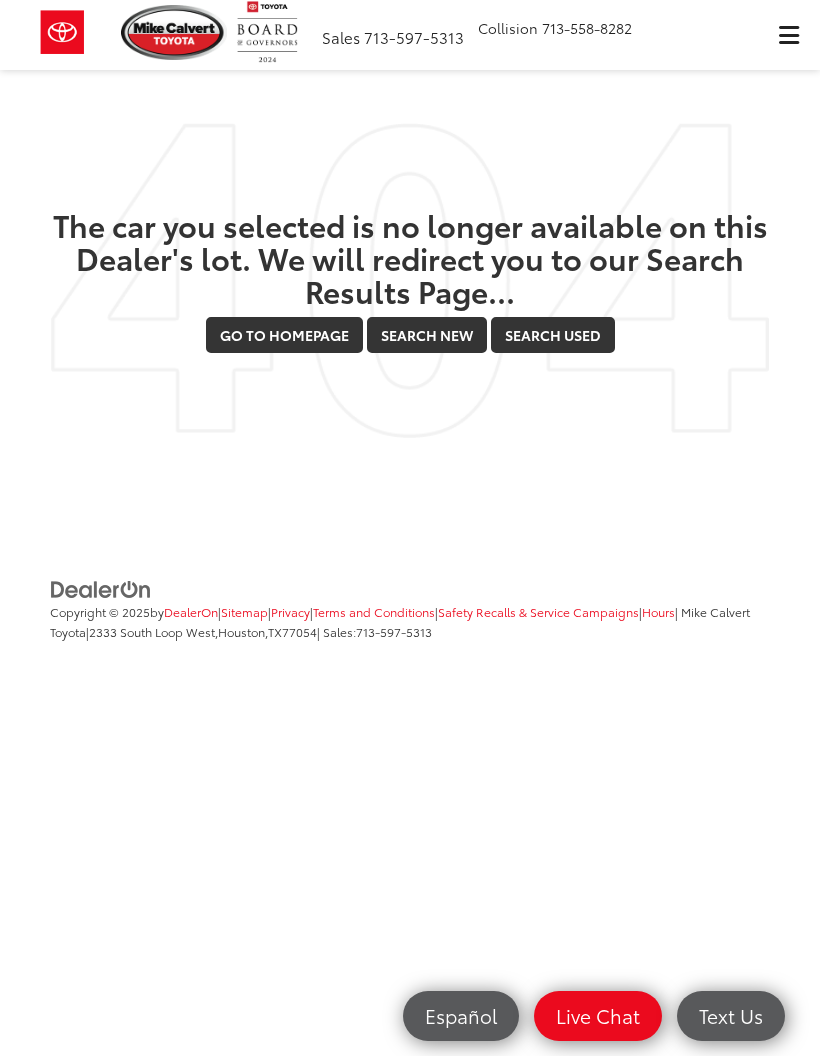 scroll, scrollTop: 0, scrollLeft: 0, axis: both 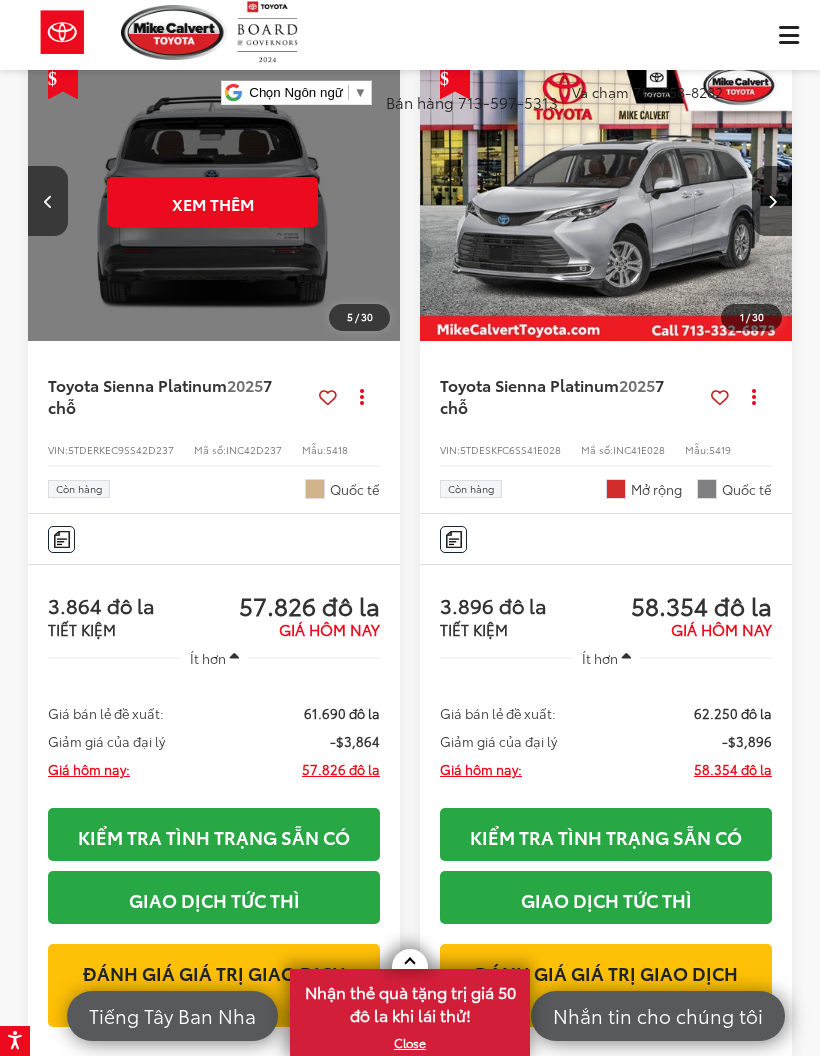 click on "Xem thêm" at bounding box center (213, 203) 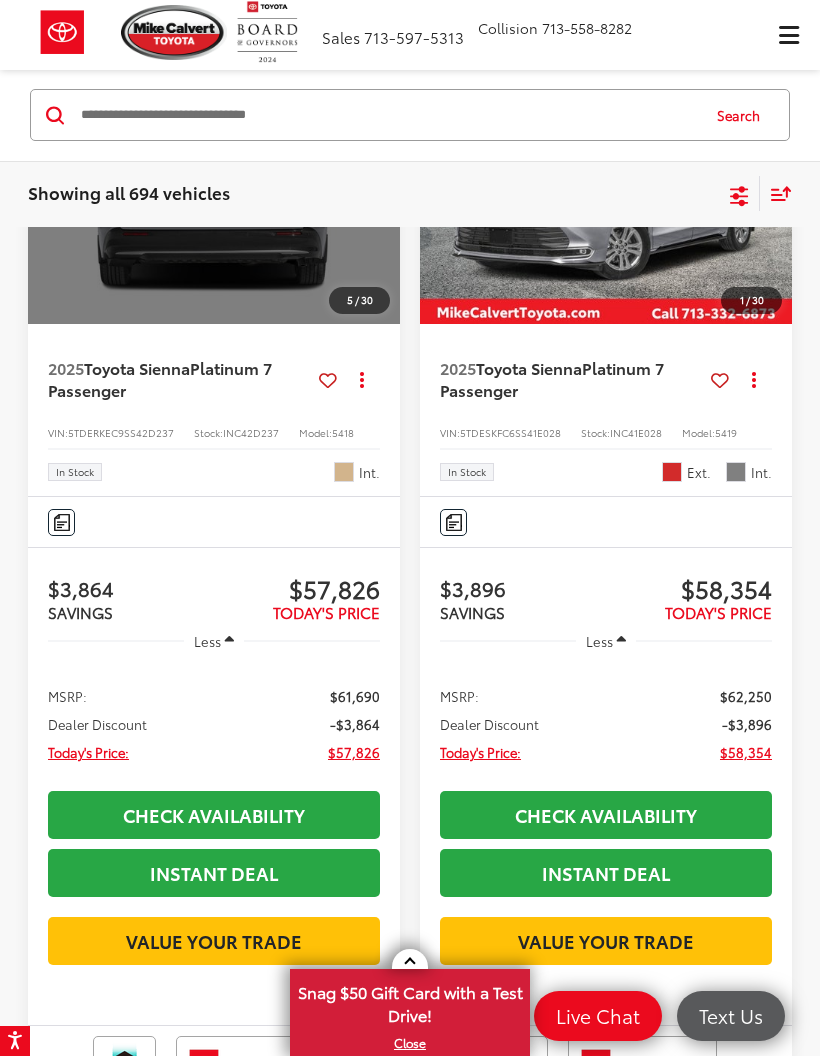 scroll, scrollTop: 5024, scrollLeft: 0, axis: vertical 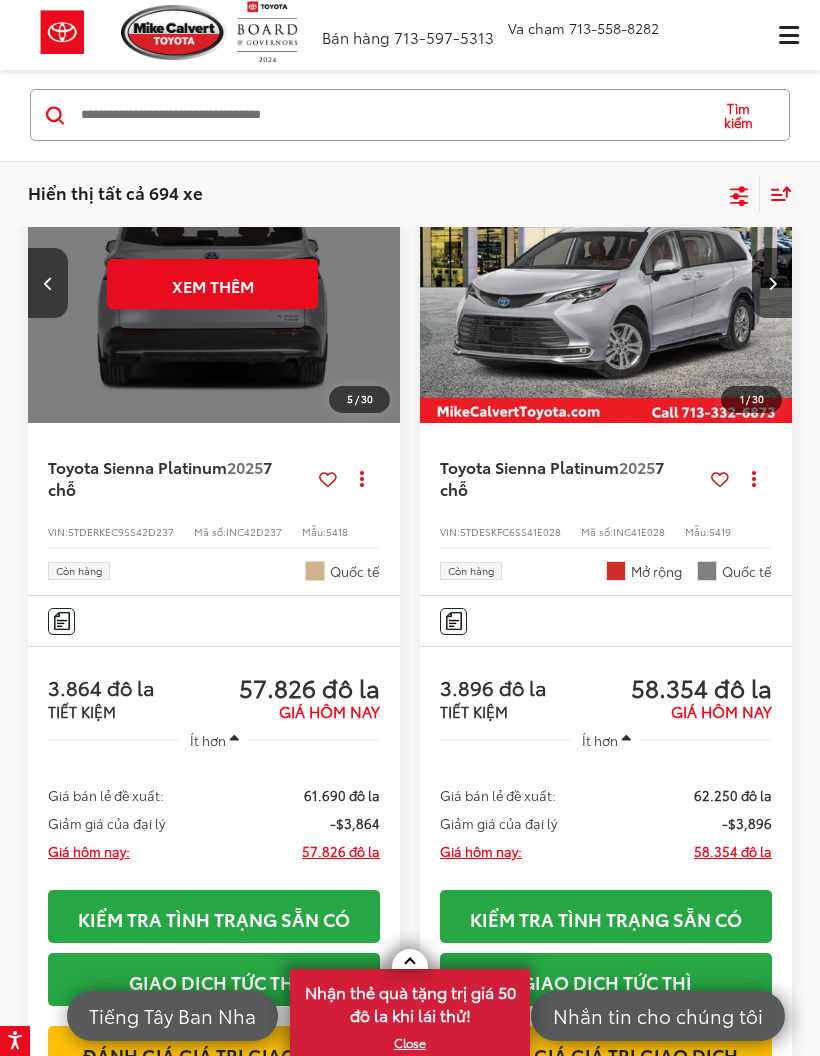 click at bounding box center (606, 283) 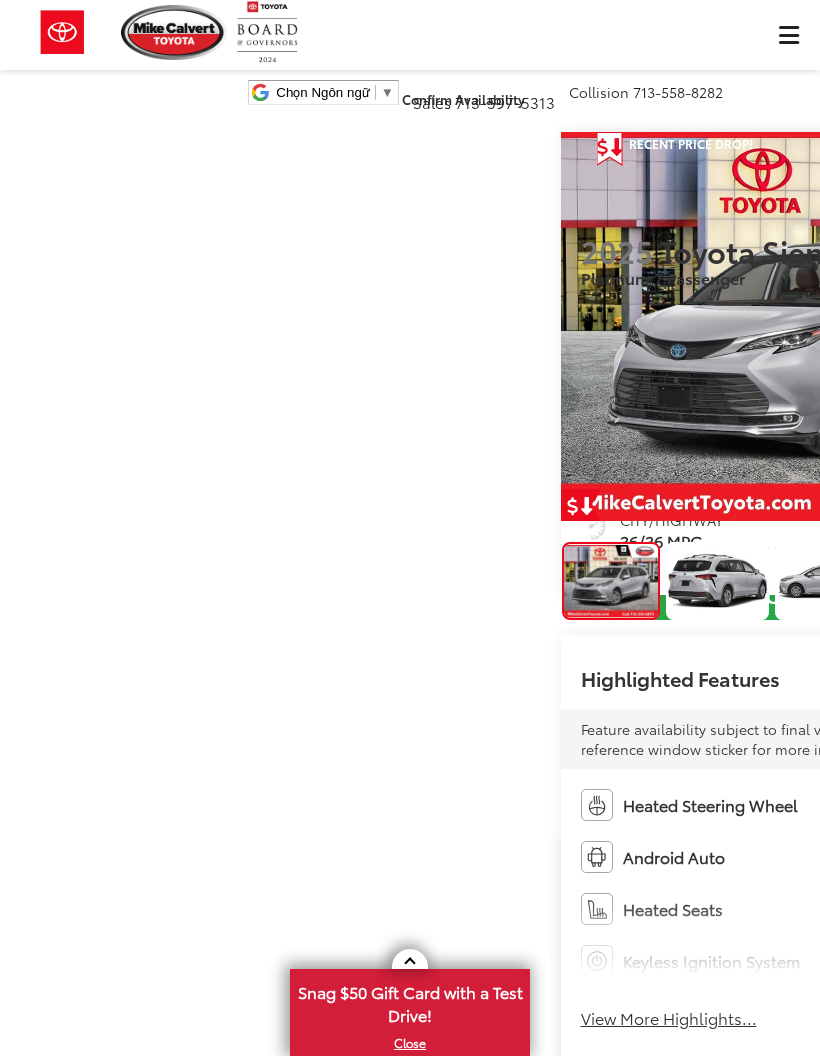 scroll, scrollTop: 0, scrollLeft: 0, axis: both 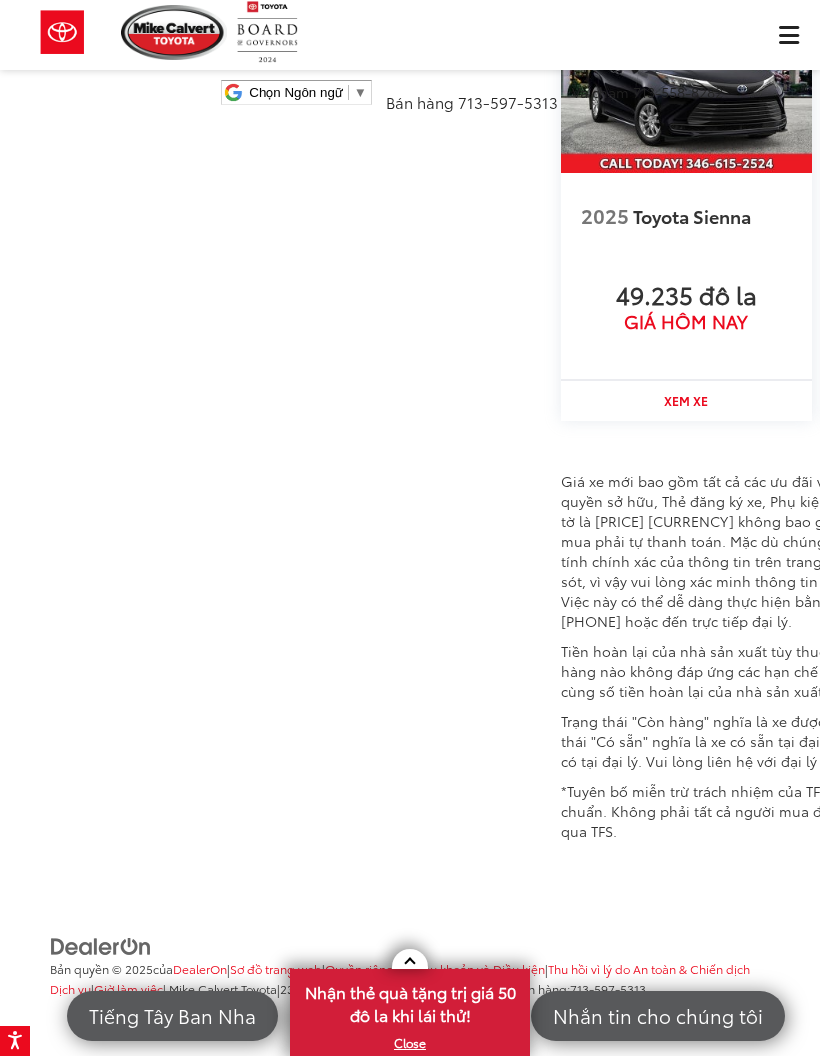 click at bounding box center (686, 79) 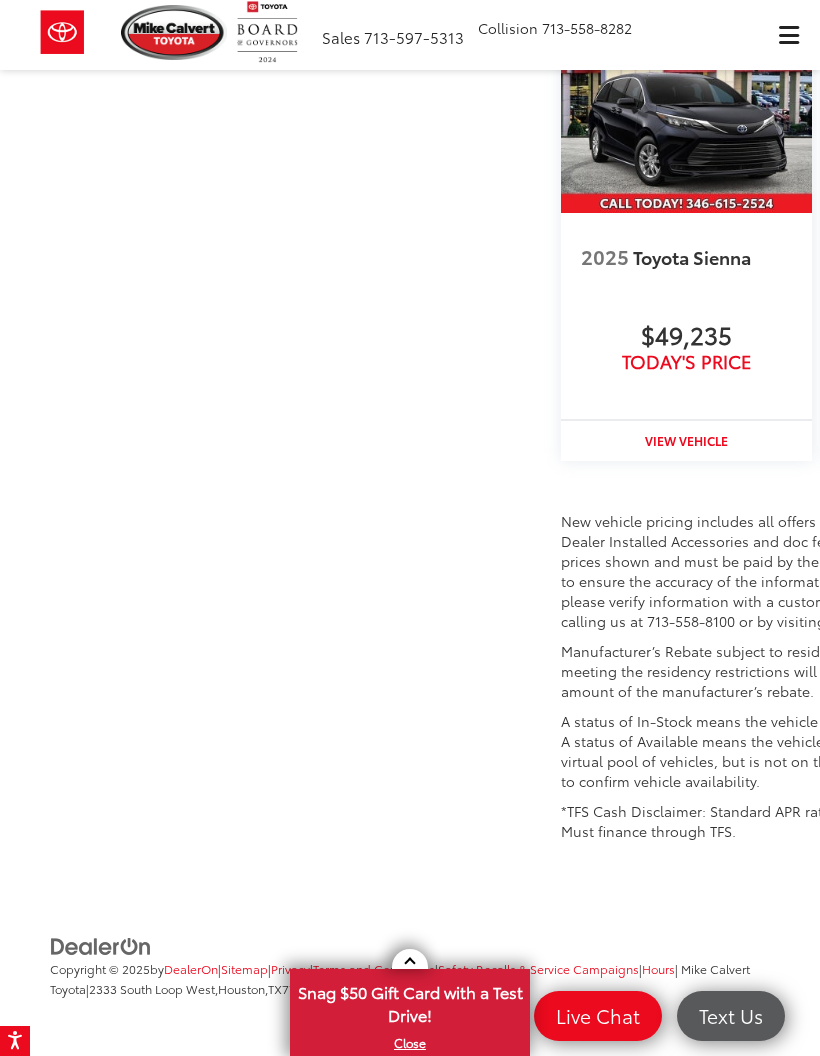 scroll, scrollTop: 5294, scrollLeft: 0, axis: vertical 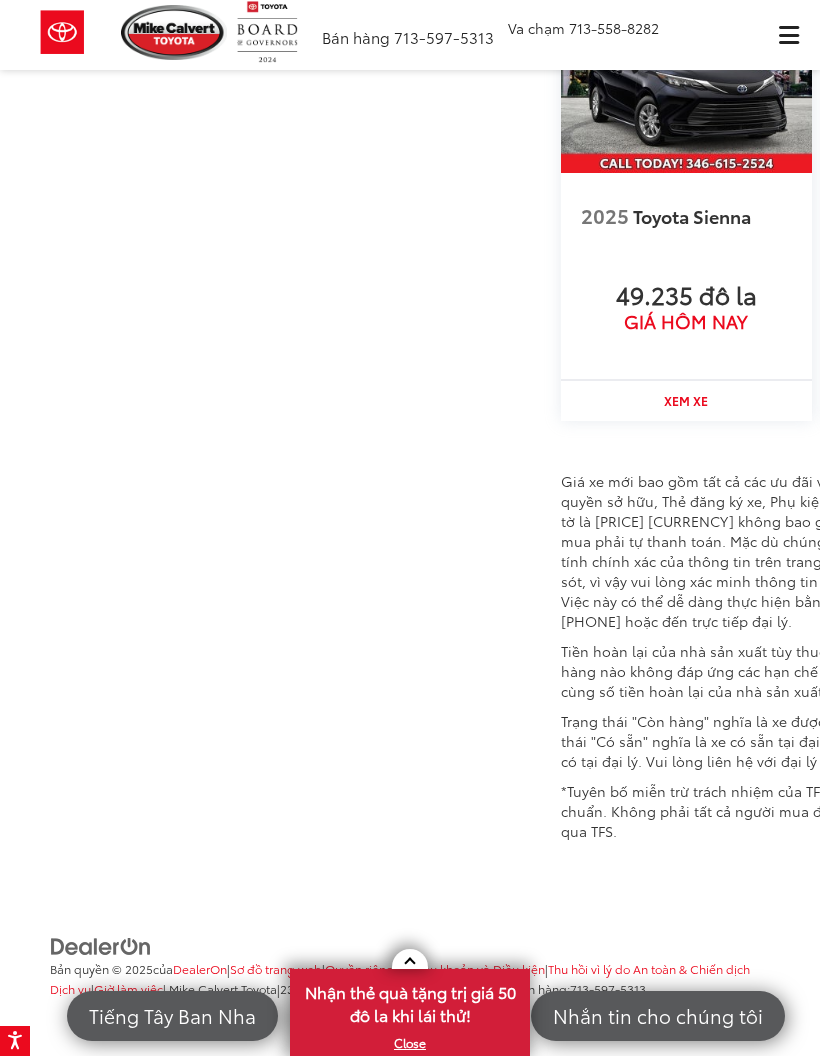 click at bounding box center (686, 79) 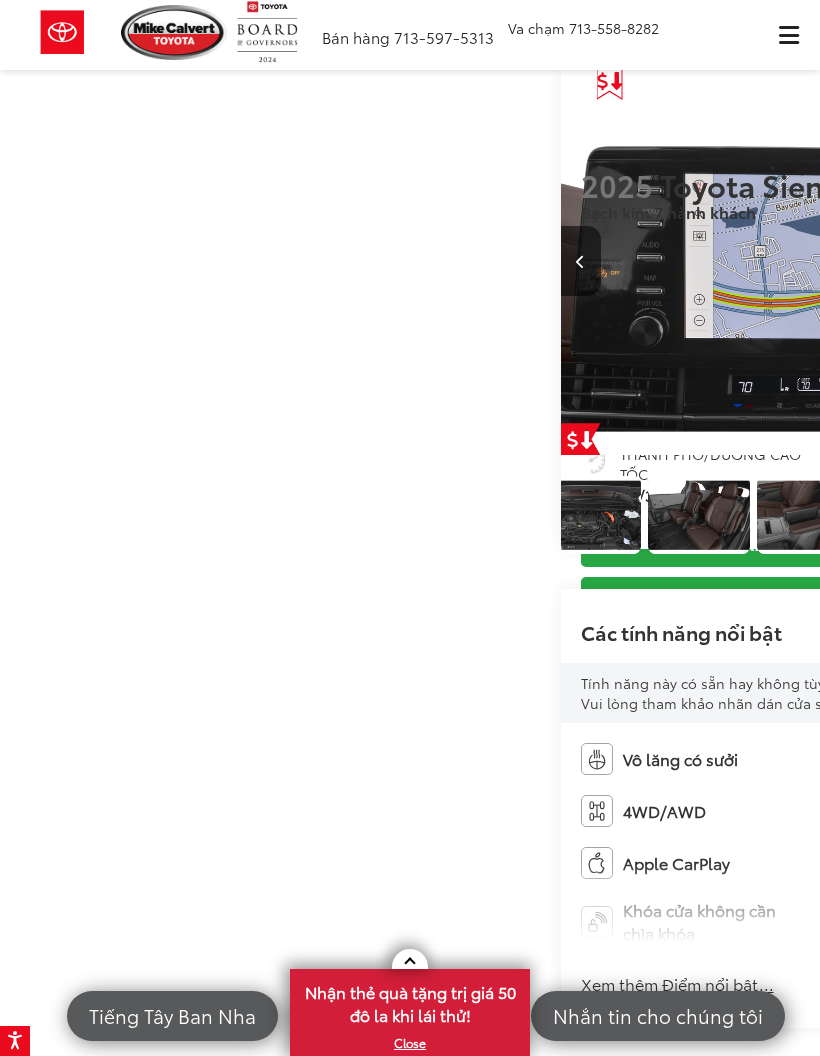 scroll, scrollTop: 0, scrollLeft: 0, axis: both 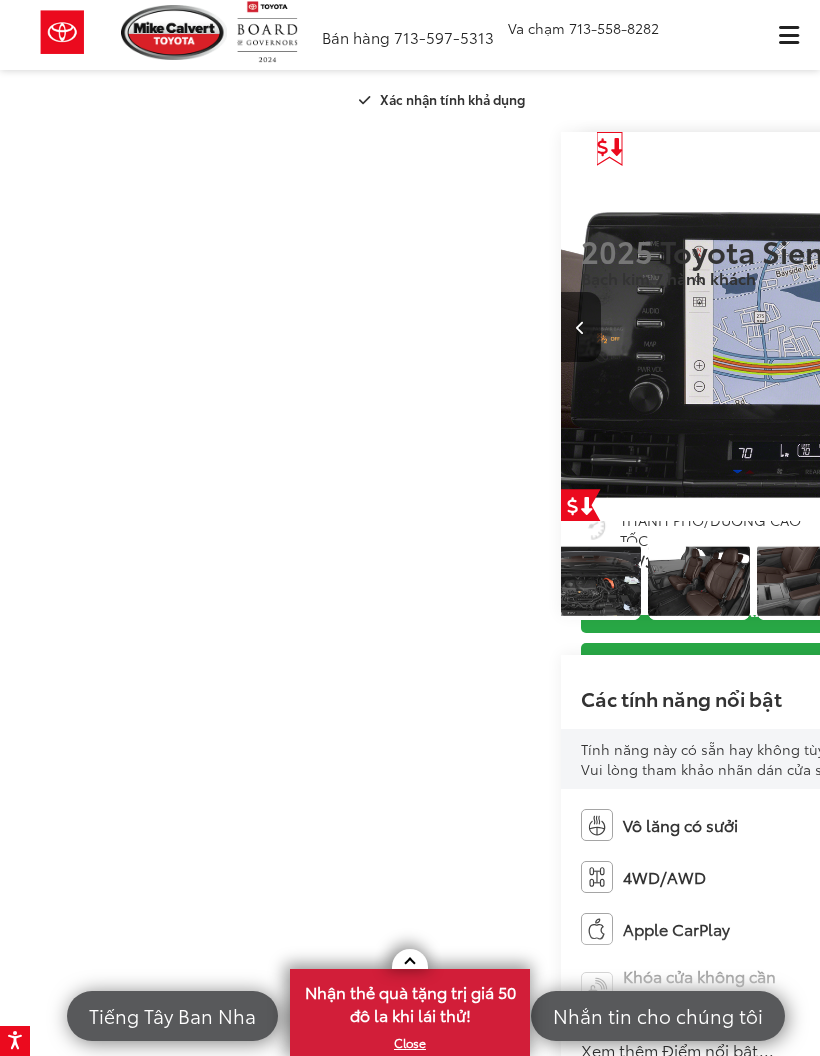 click at bounding box center [-232, 104] 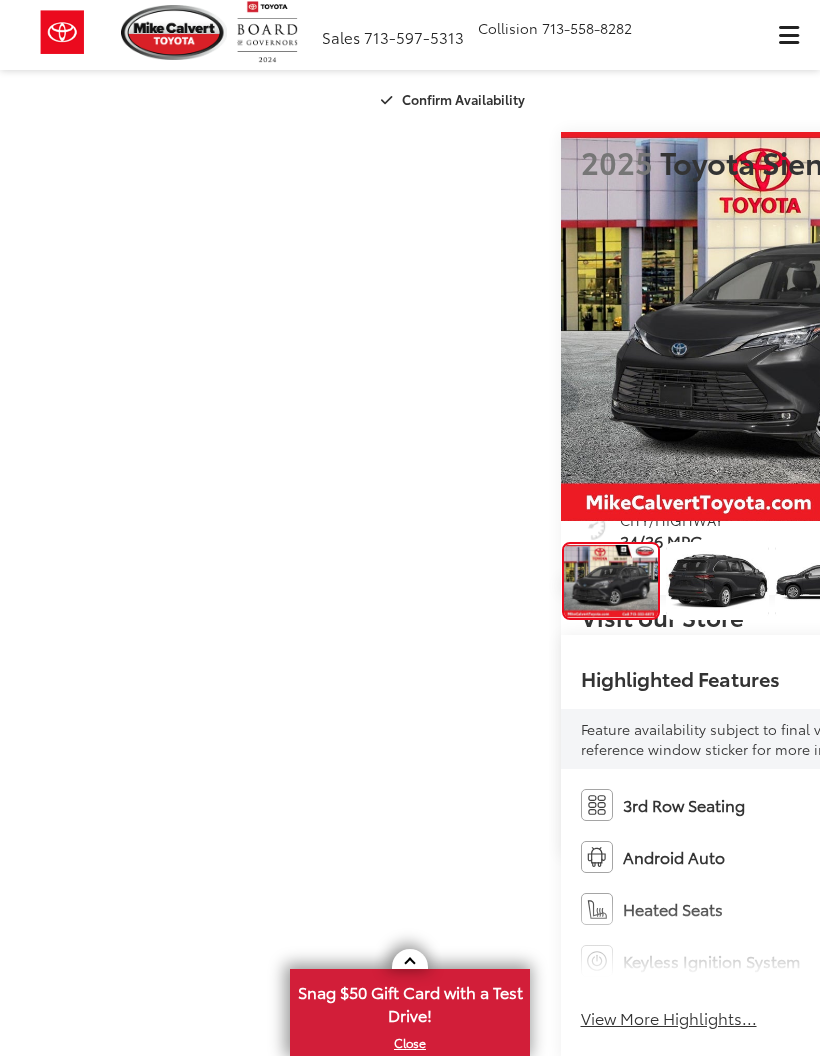 scroll, scrollTop: 0, scrollLeft: 0, axis: both 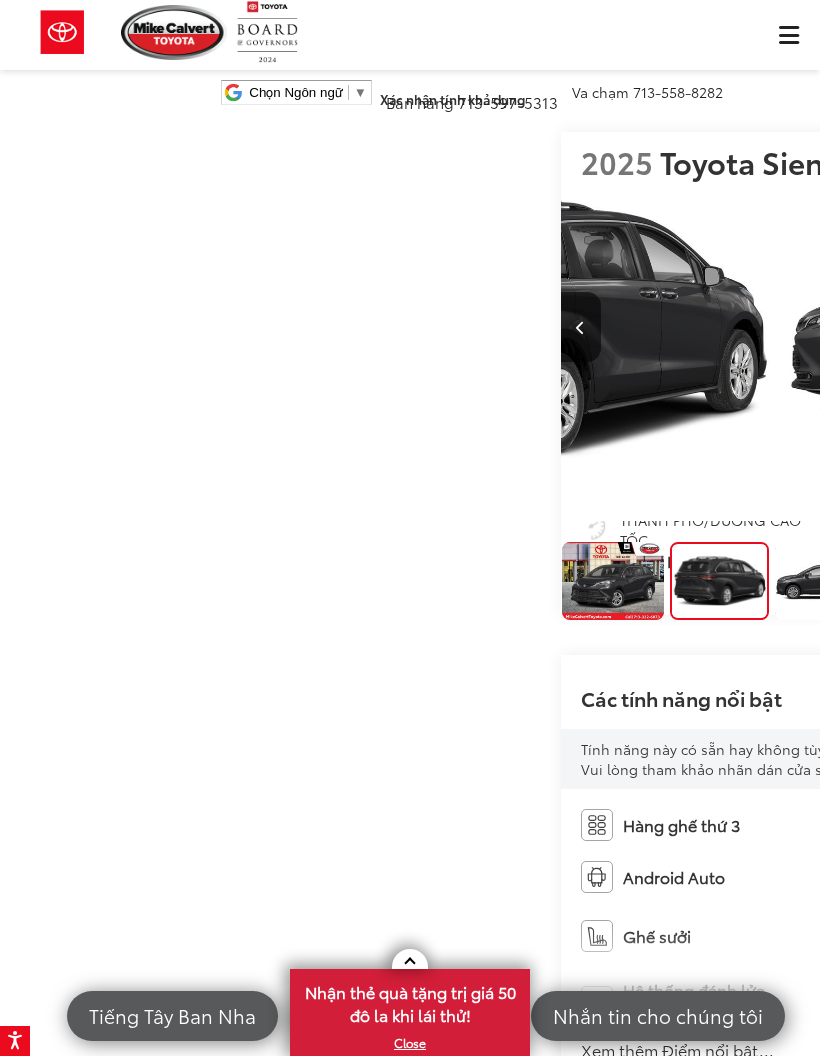 click at bounding box center [519, 326] 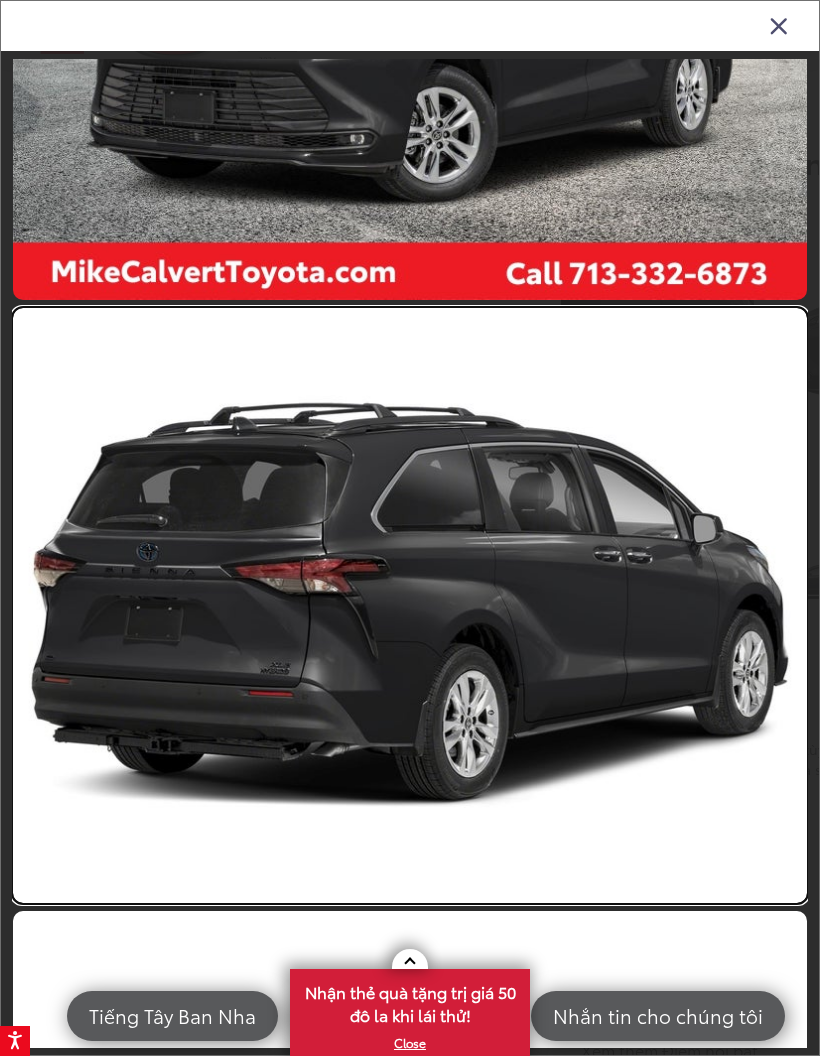 scroll, scrollTop: 396, scrollLeft: 0, axis: vertical 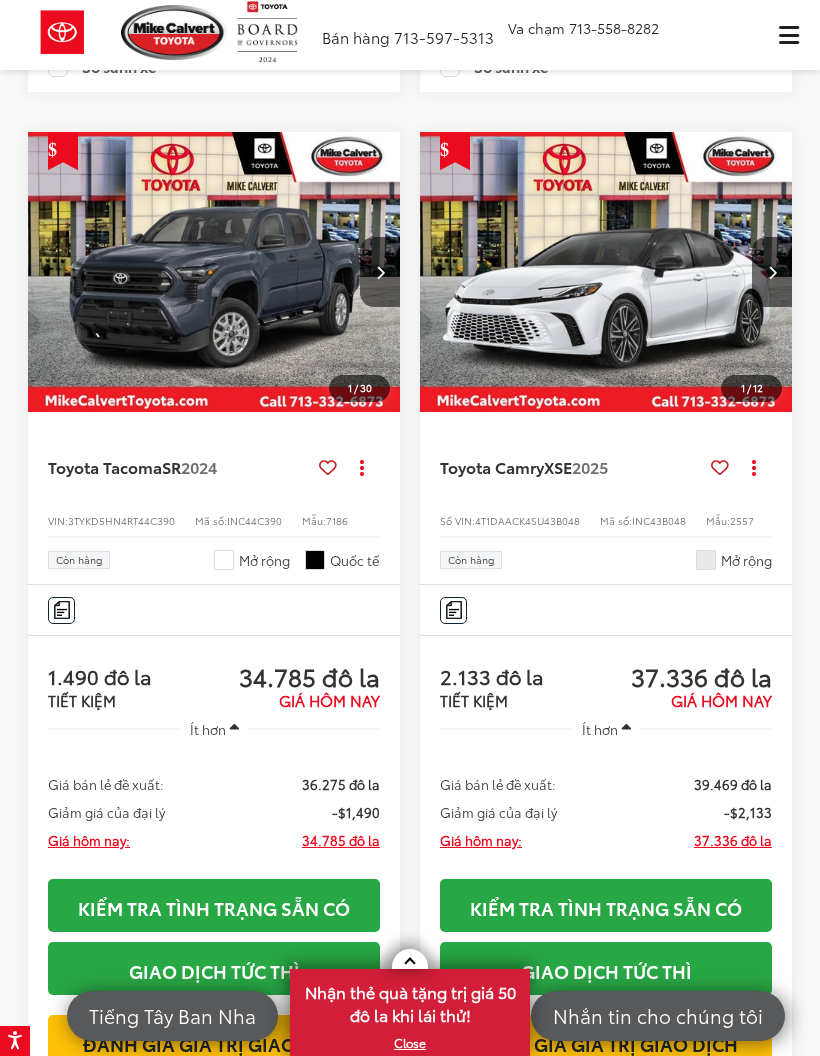 click at bounding box center (606, 272) 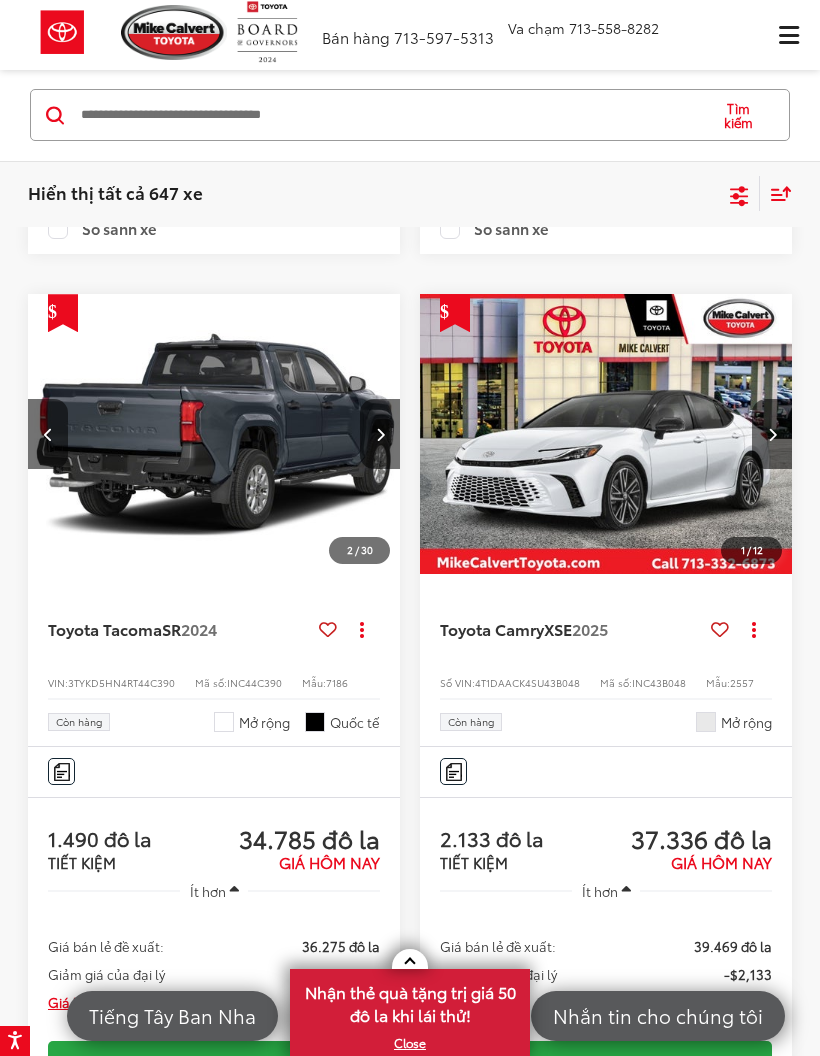 scroll, scrollTop: 0, scrollLeft: 376, axis: horizontal 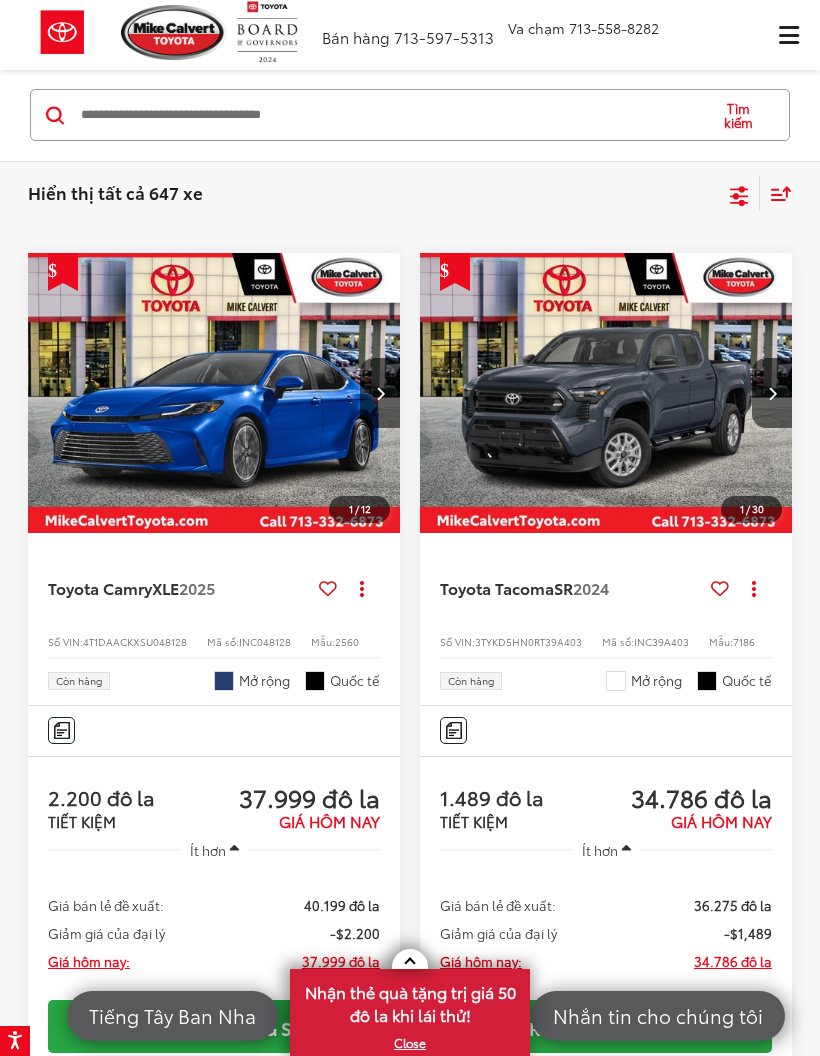 click on "Tìm kiếm" at bounding box center [738, 115] 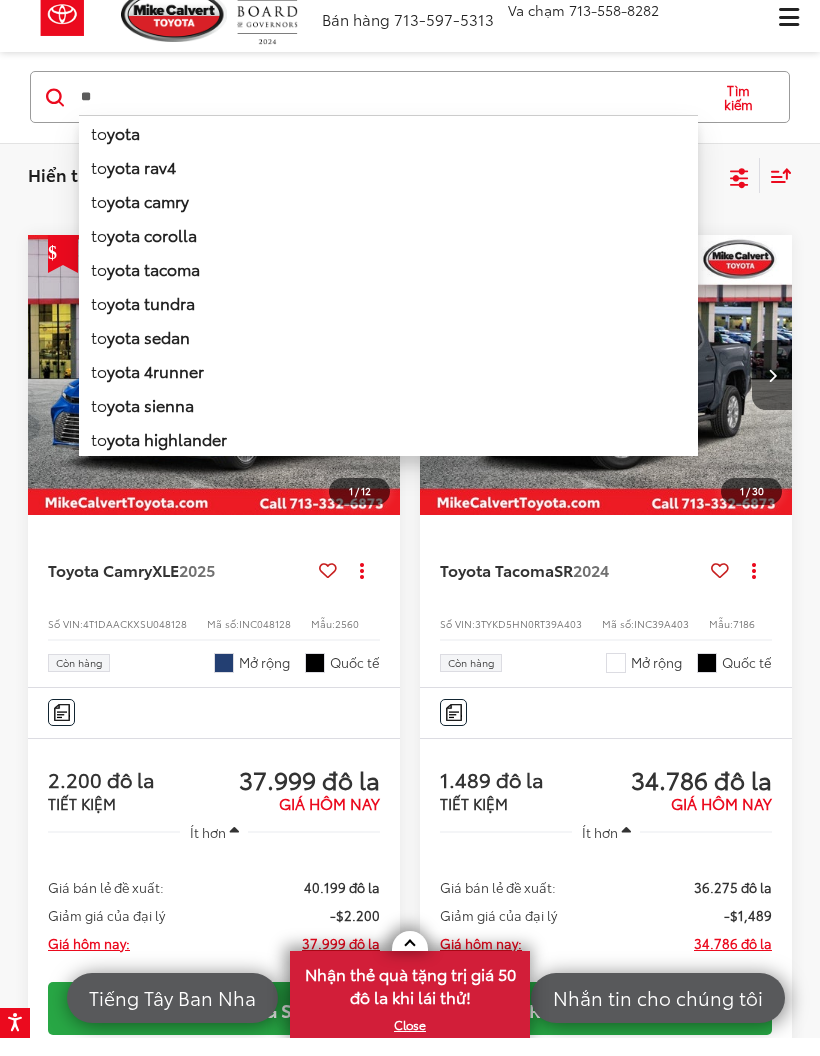click on "to yota highlander" at bounding box center (388, 457) 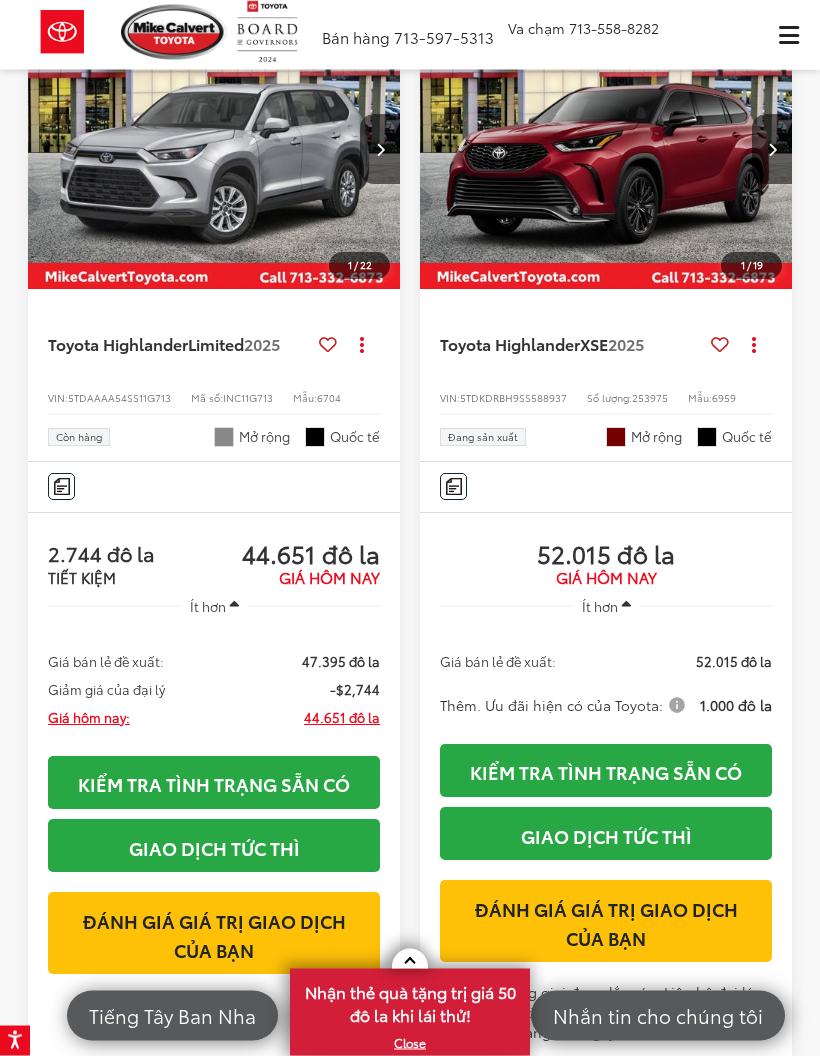 scroll, scrollTop: 83, scrollLeft: 0, axis: vertical 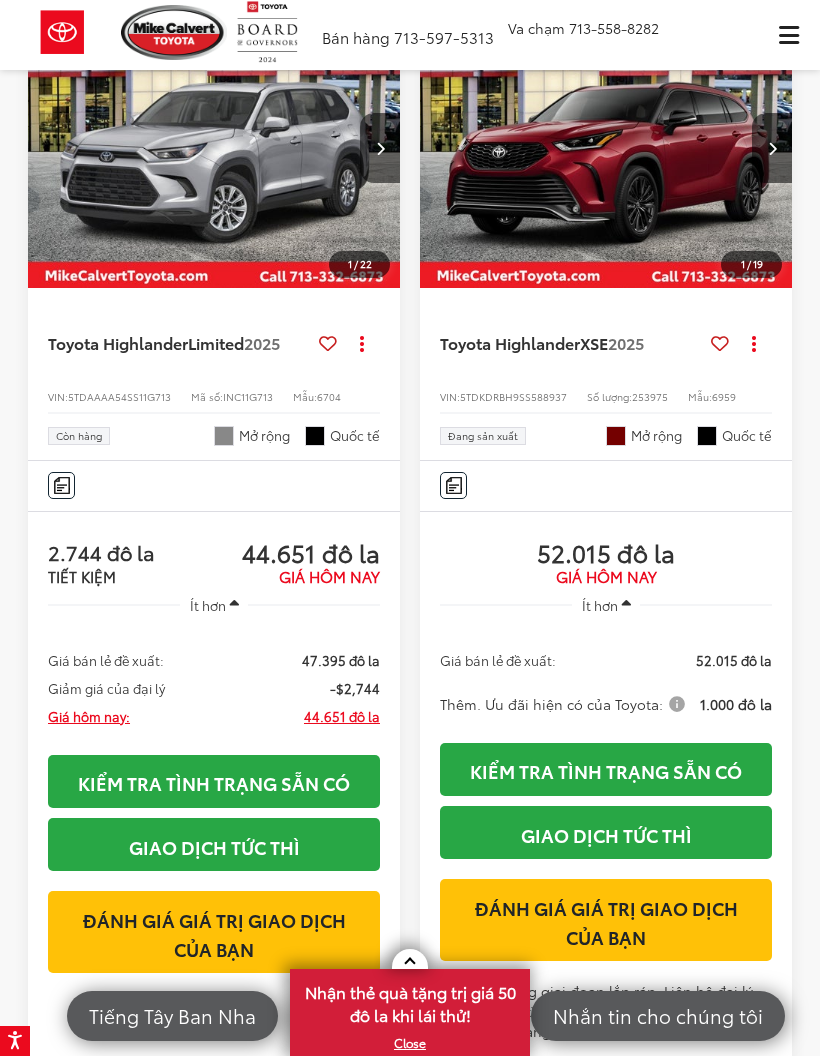click at bounding box center (214, 148) 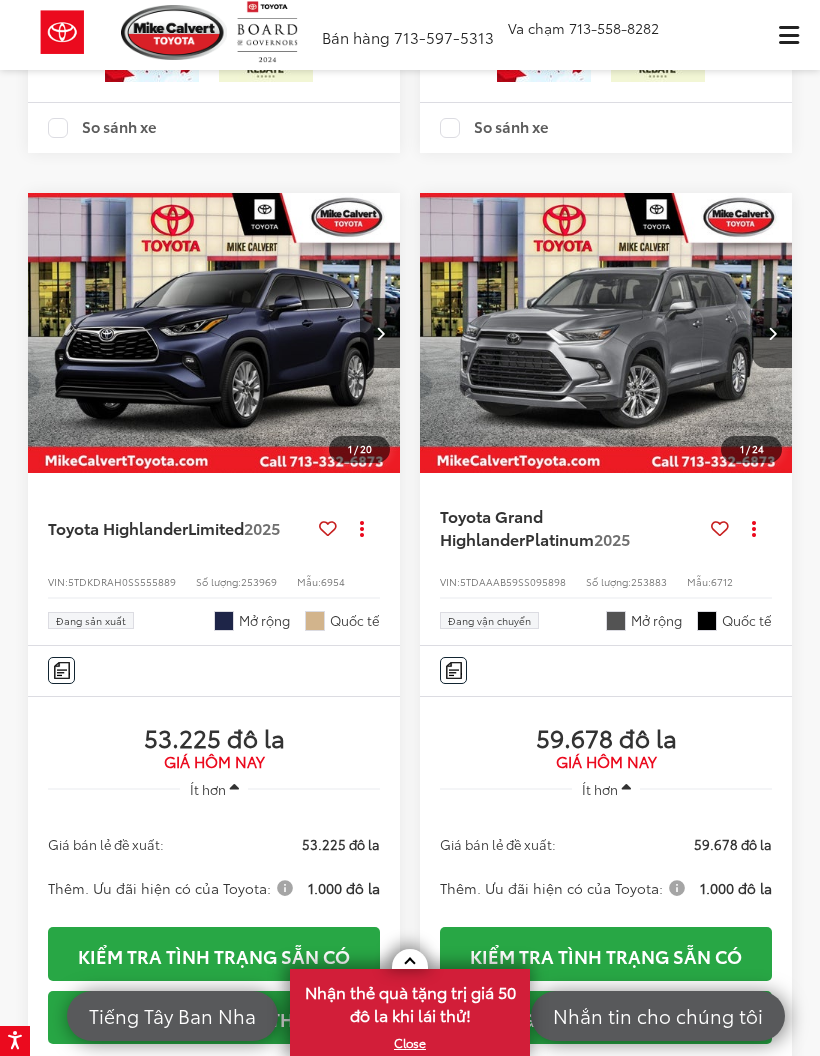 scroll, scrollTop: 2517, scrollLeft: 0, axis: vertical 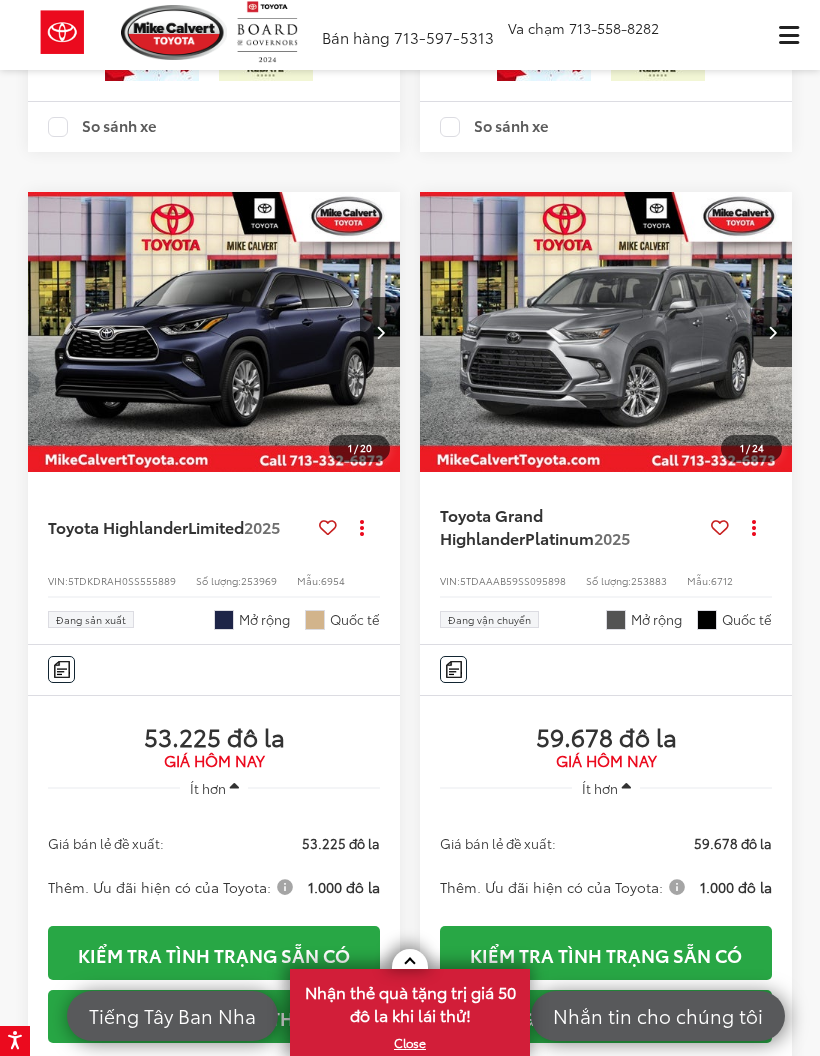 click at bounding box center [214, 332] 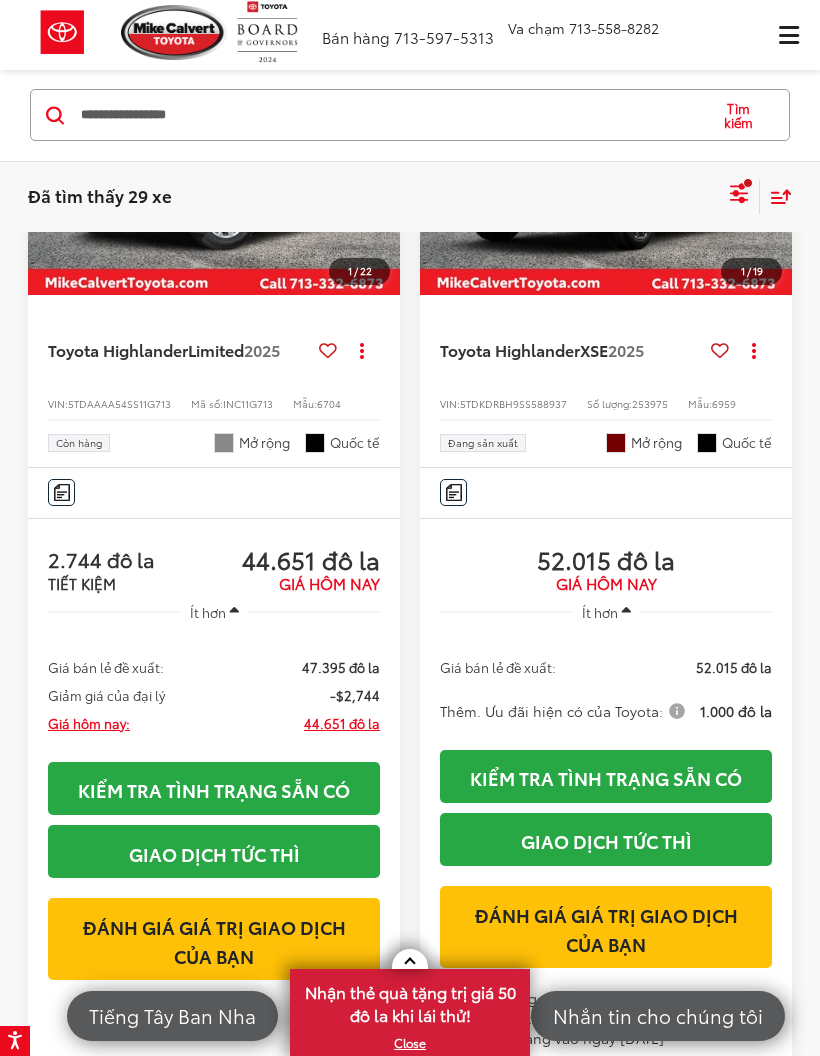 scroll, scrollTop: 0, scrollLeft: 0, axis: both 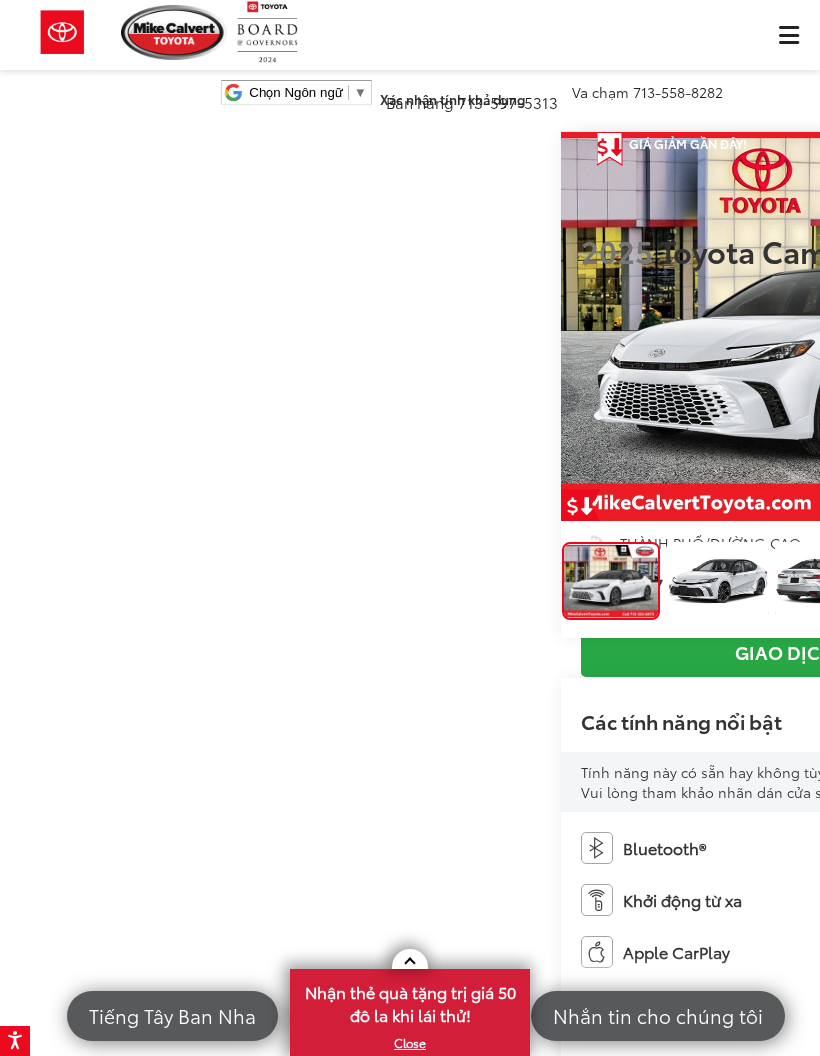 click on "Mike Calvert Toyota
Chọn Ngôn ngữ ​ ▼
Bán hàng
713-597-5313
Dịch vụ
346-577-8734
Linh kiện
713-561-5088
Va chạm
713-558-8282
2333 South Loop West
Houston, TX 77054
Dịch vụ
Bản đồ
Liên hệ
Đã lưu
Đã lưu" at bounding box center (410, 60) 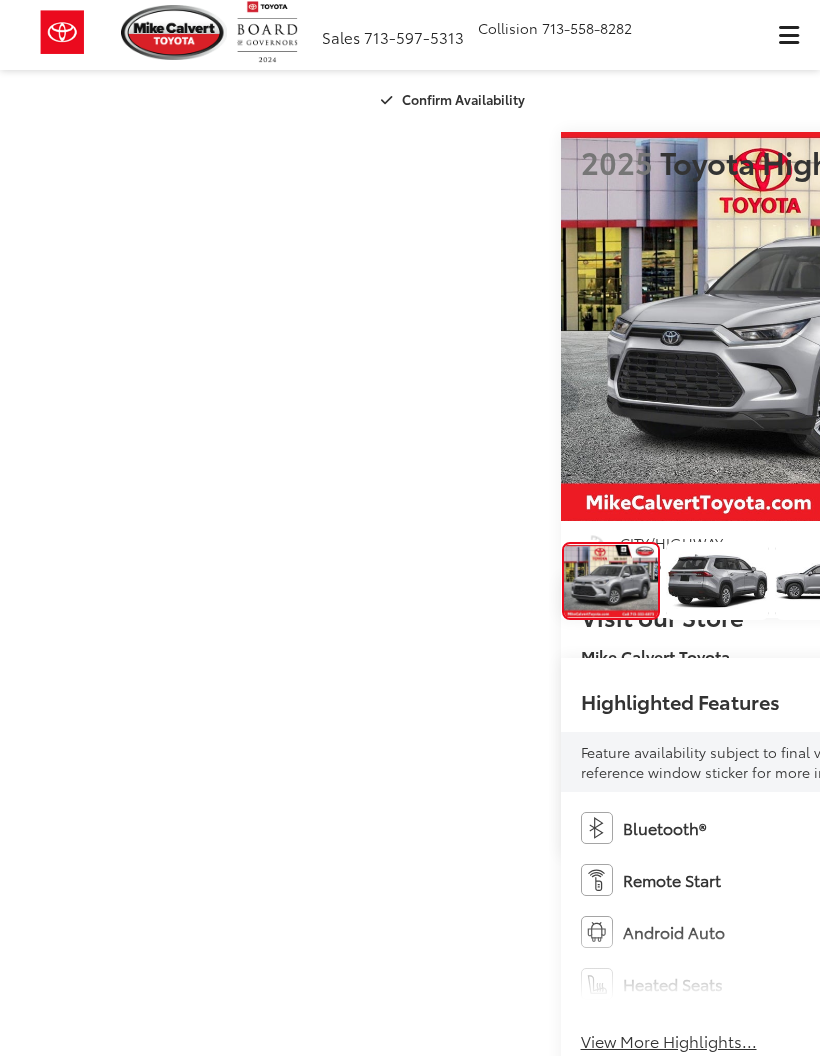 scroll, scrollTop: 0, scrollLeft: 0, axis: both 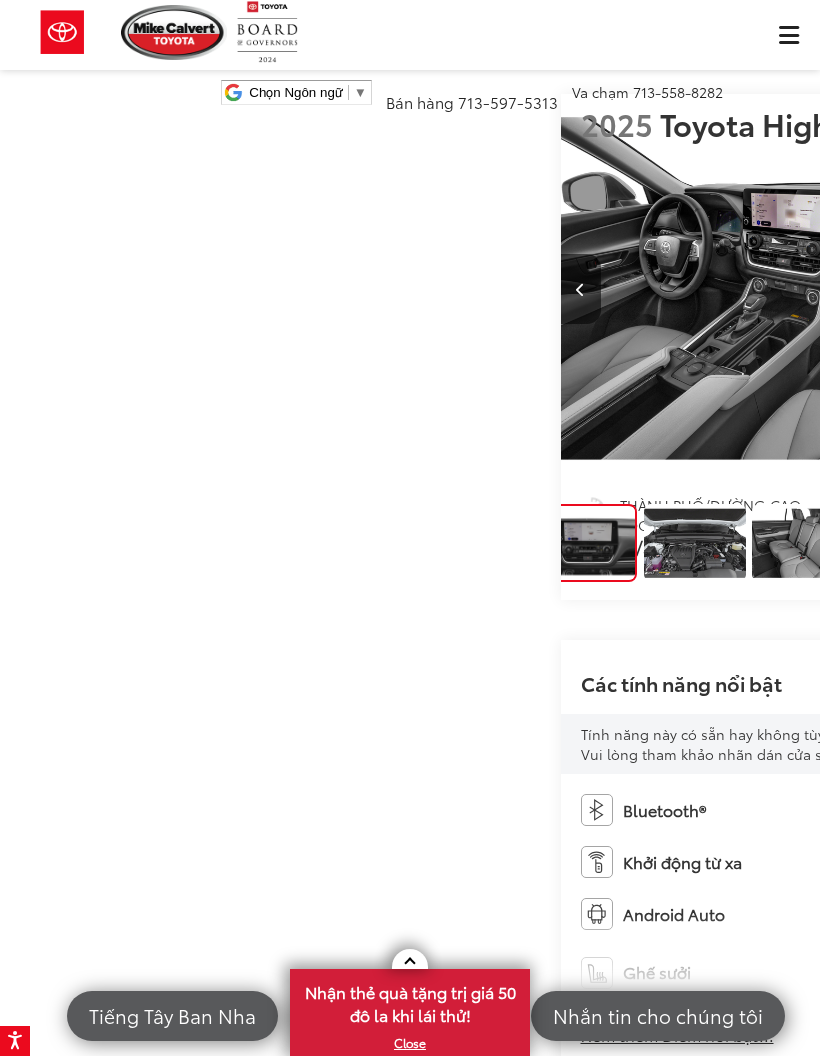 click at bounding box center (-1256, 288) 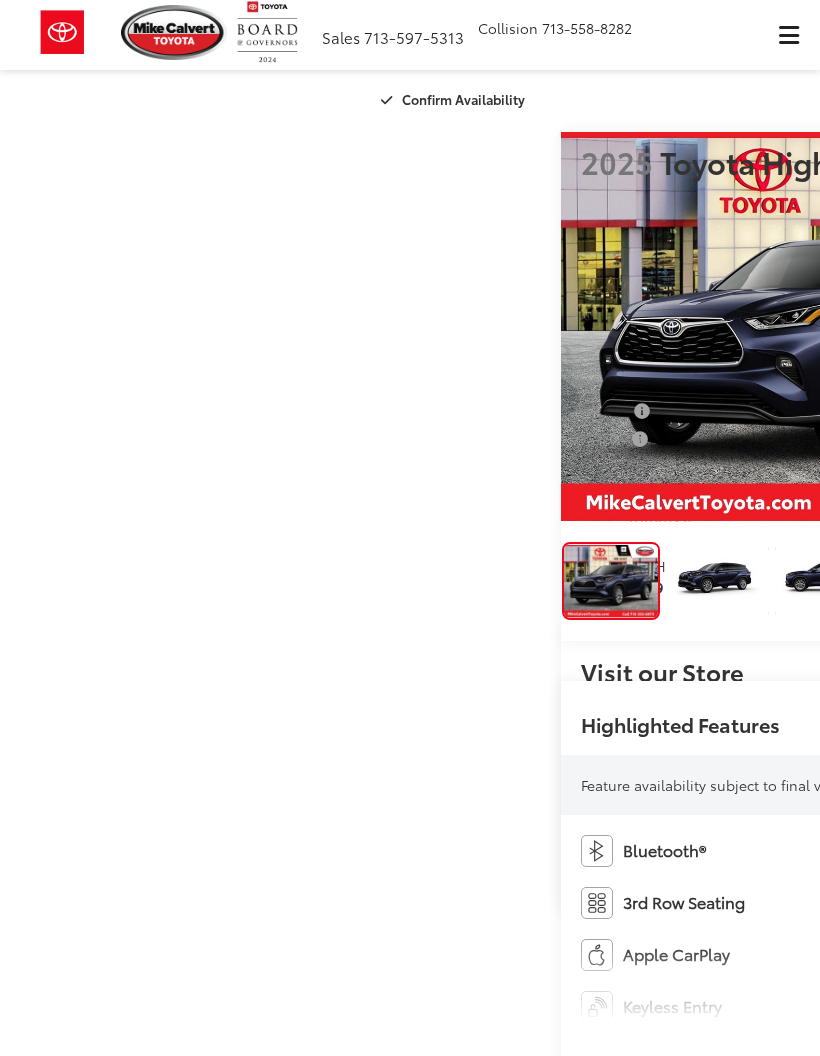 scroll, scrollTop: 0, scrollLeft: 0, axis: both 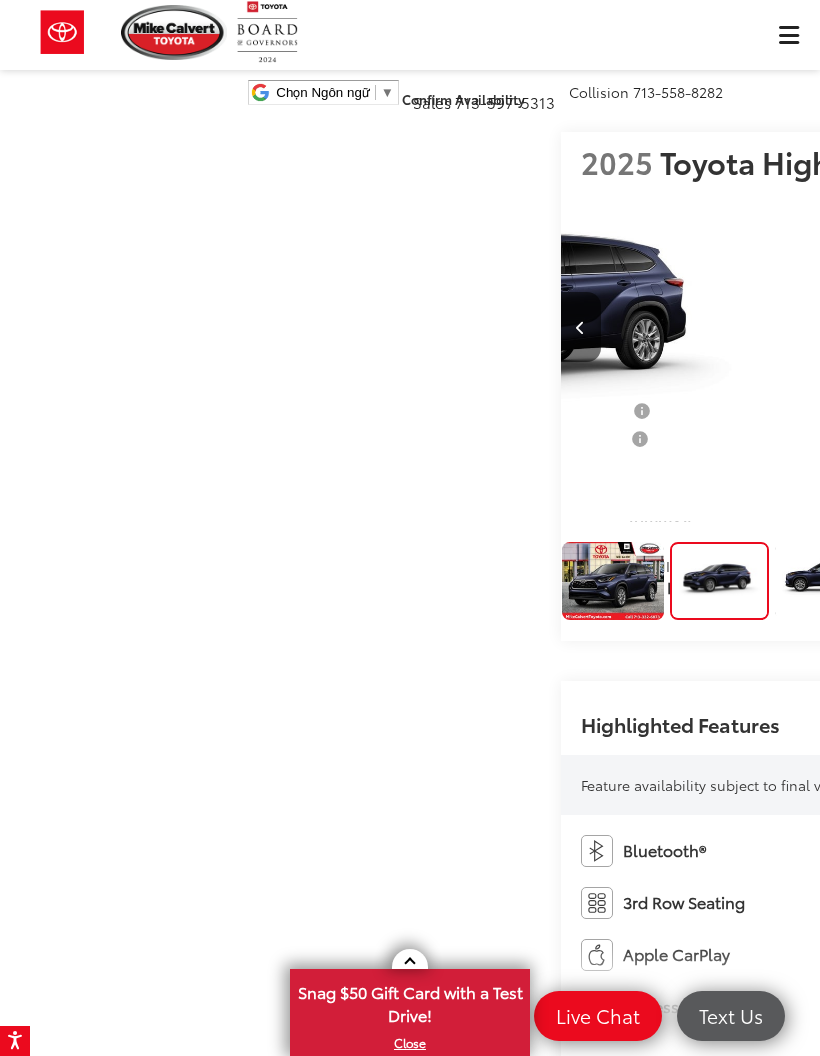 click at bounding box center [519, 326] 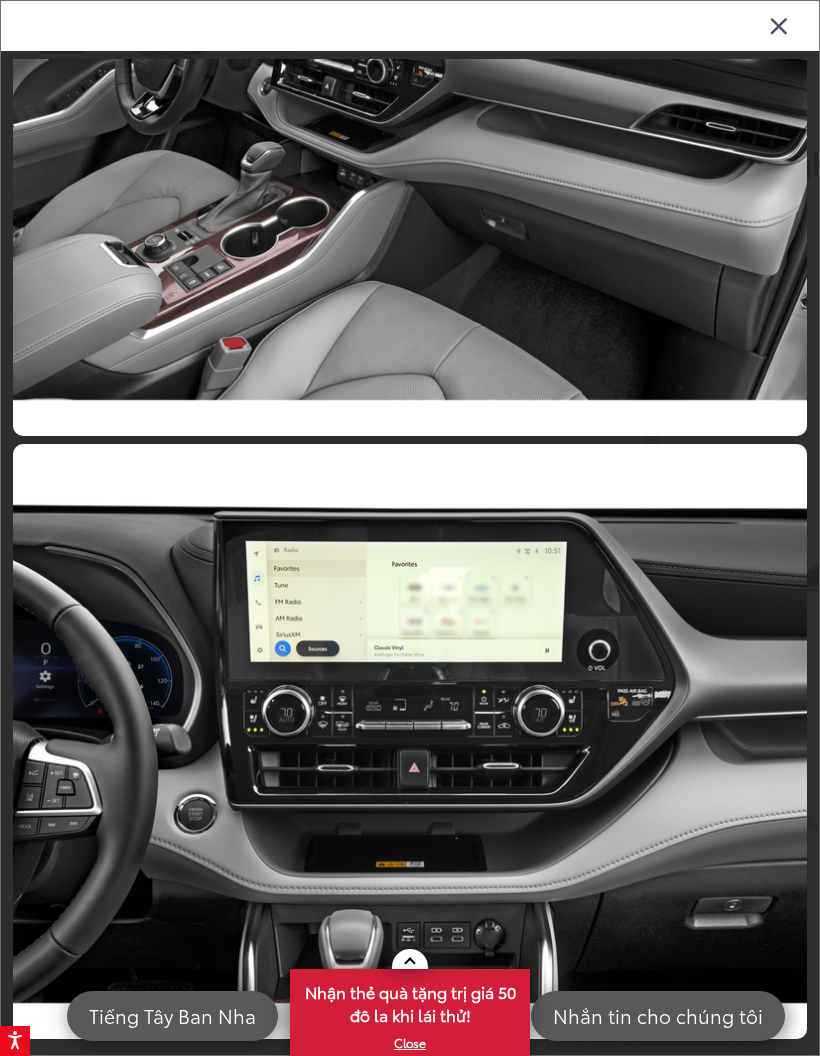 scroll, scrollTop: 11083, scrollLeft: 0, axis: vertical 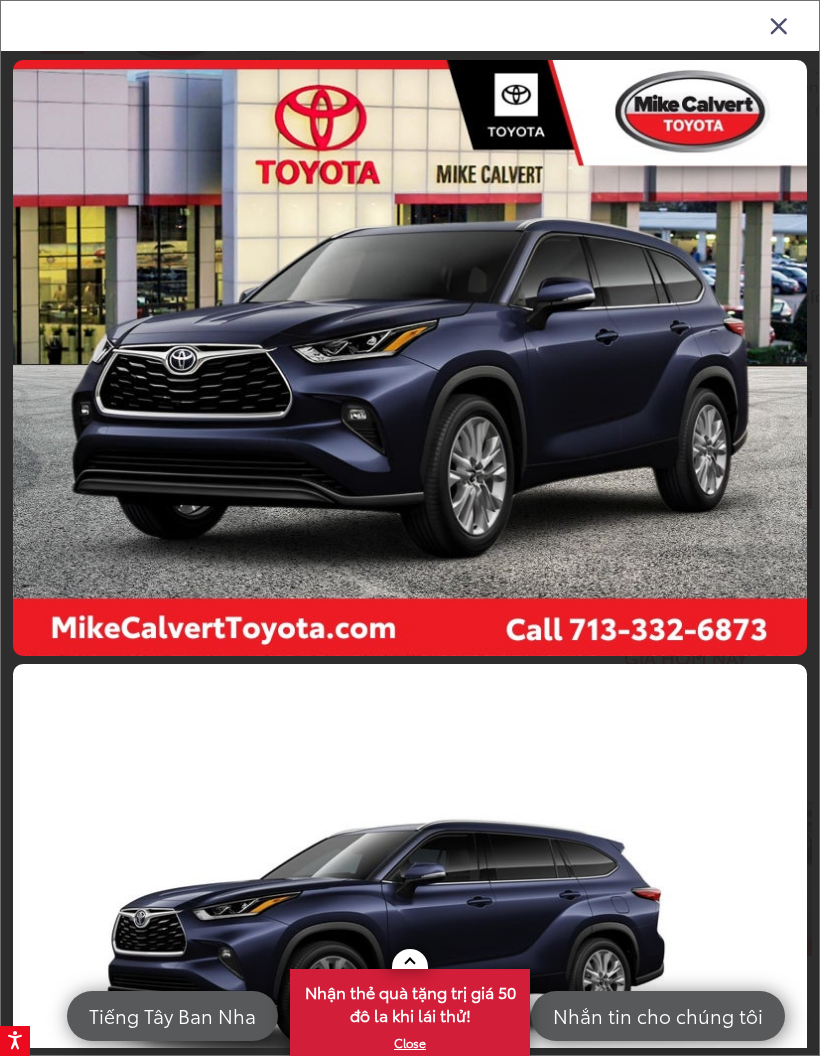 click on "2025   Toyota Highlander" at bounding box center [410, 26] 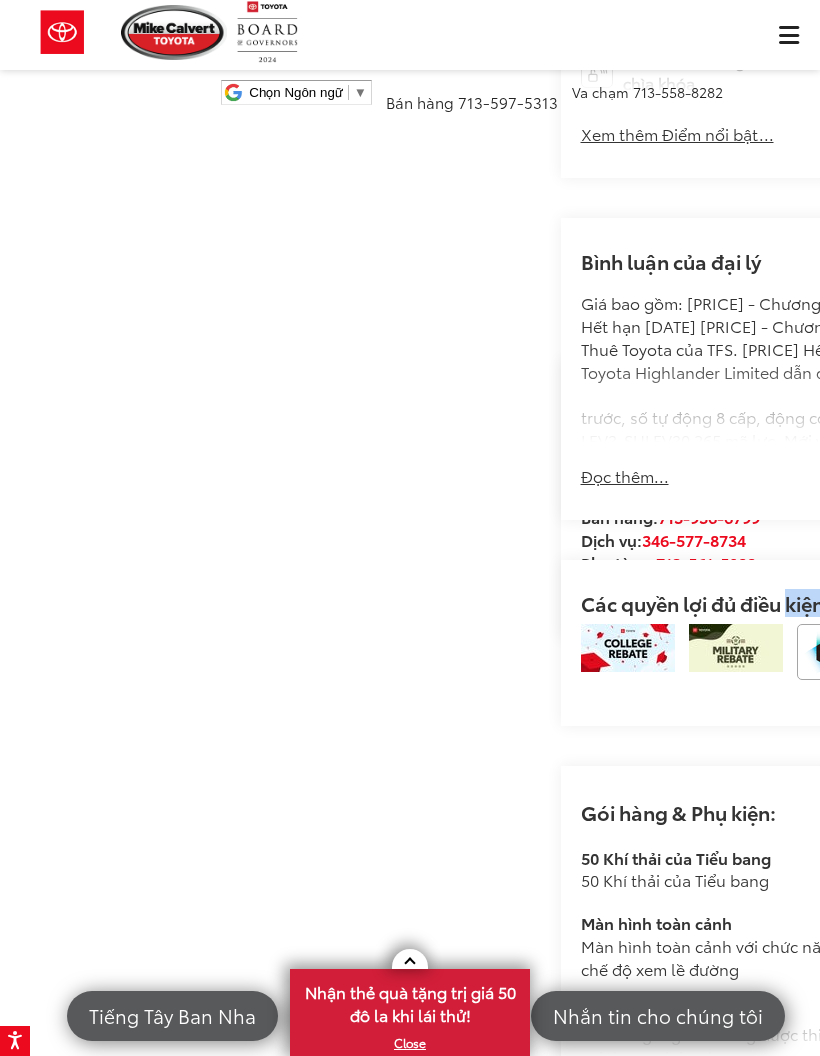scroll, scrollTop: 0, scrollLeft: 0, axis: both 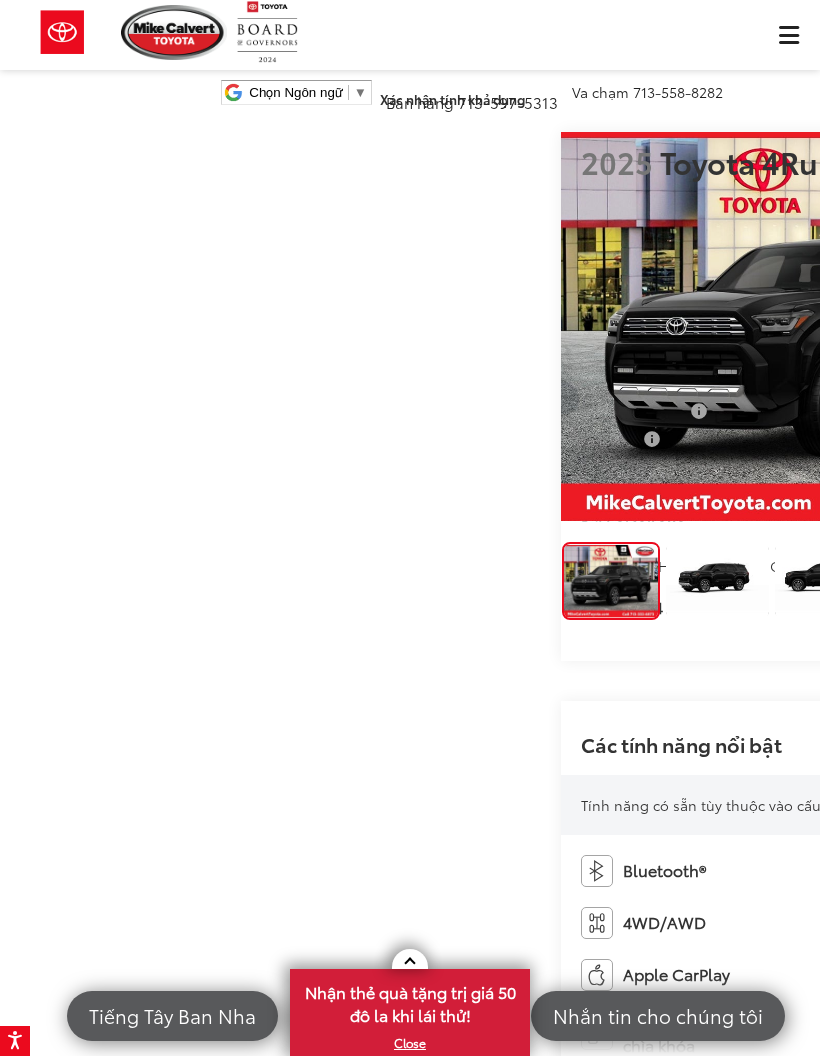 click at bounding box center [820, 326] 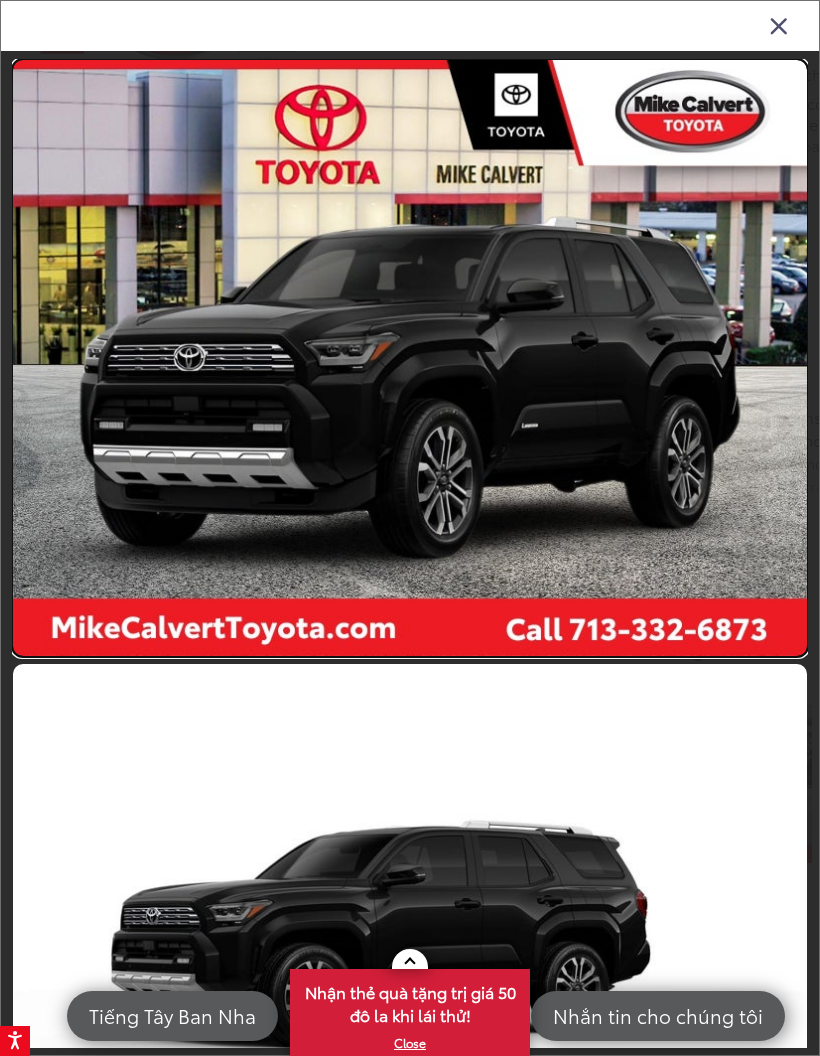 scroll, scrollTop: 2160, scrollLeft: 0, axis: vertical 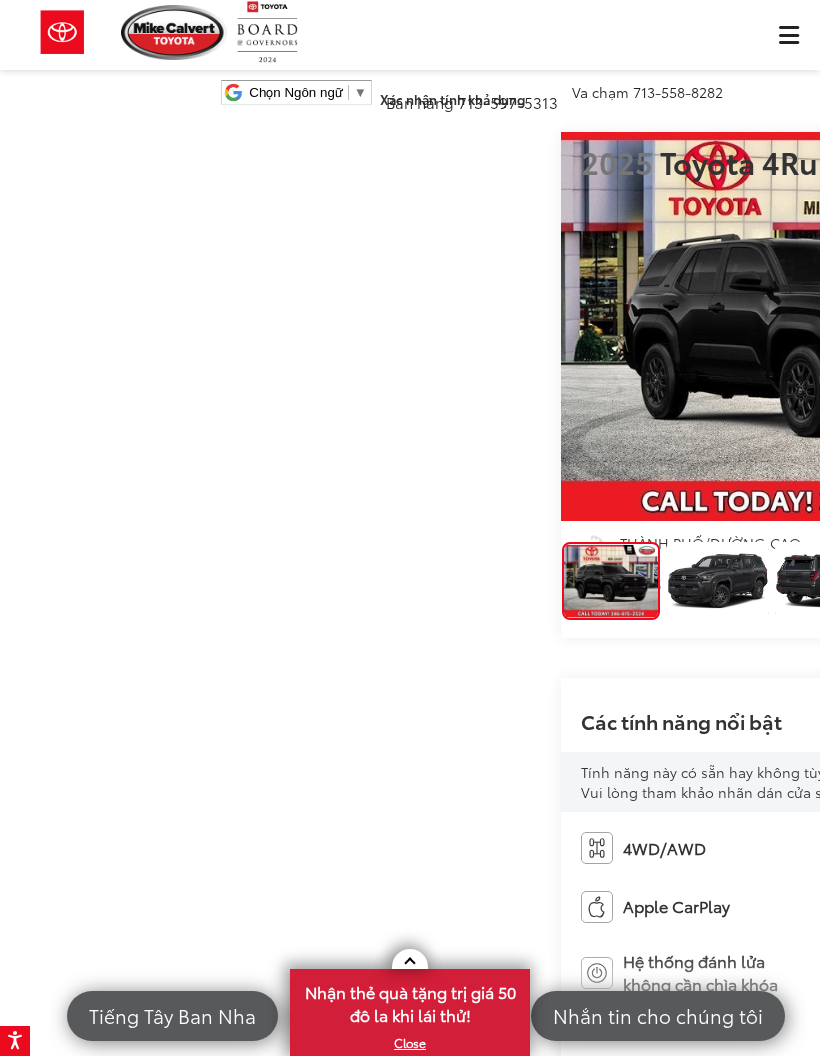 click at bounding box center (820, 326) 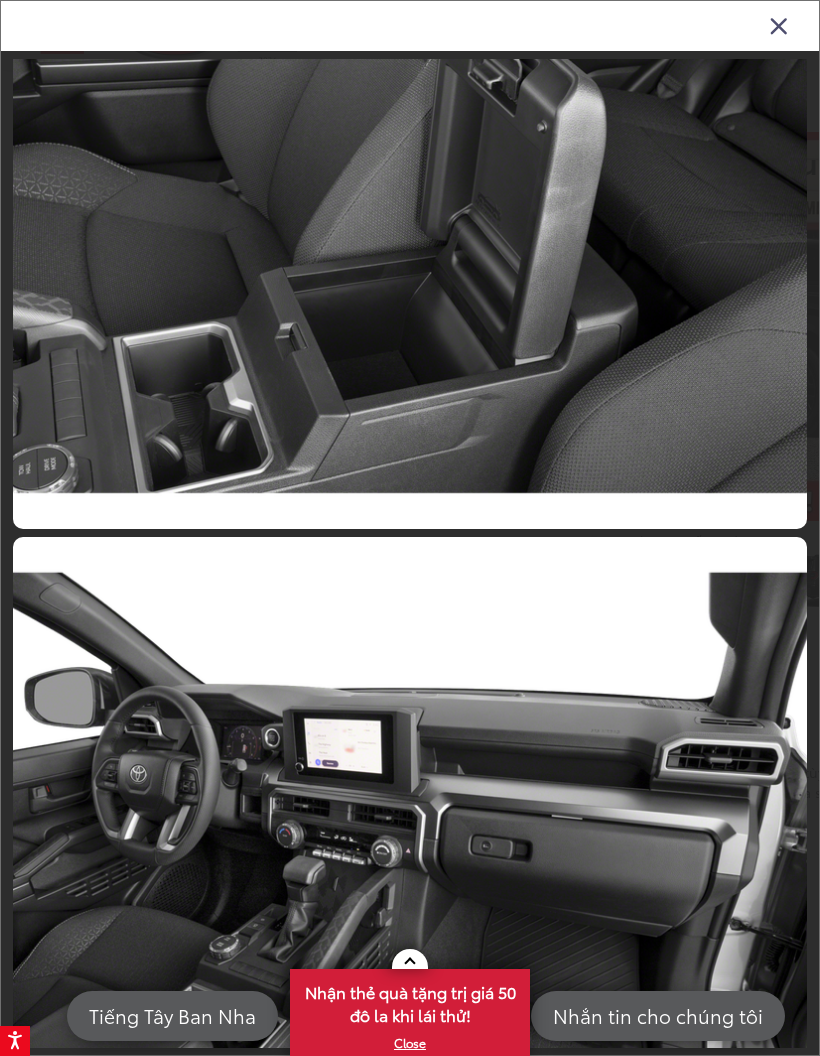 scroll, scrollTop: 6043, scrollLeft: 0, axis: vertical 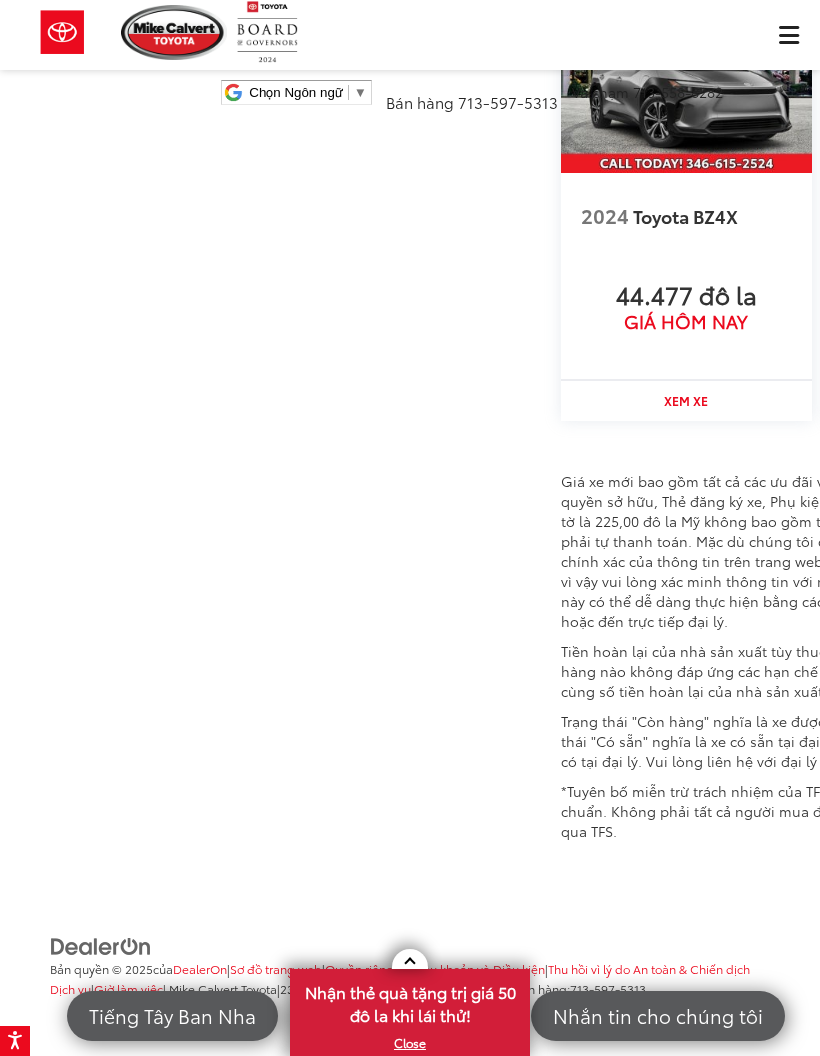 click at bounding box center (686, -370) 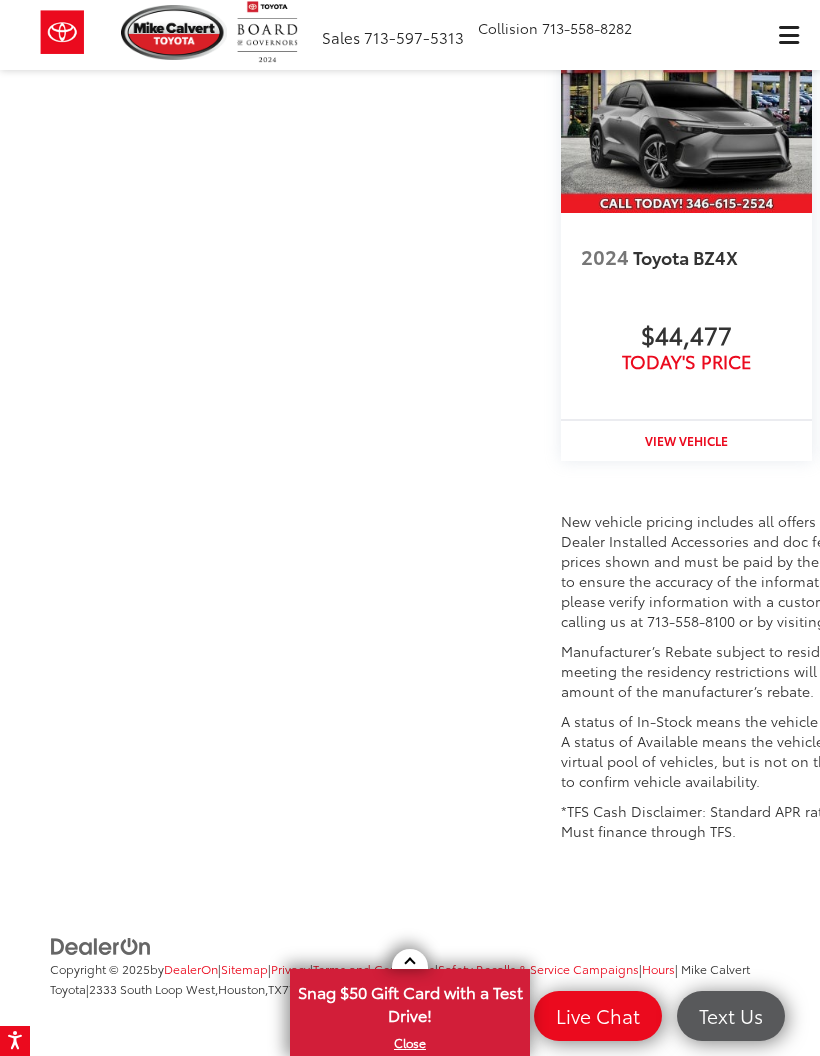 scroll, scrollTop: 3906, scrollLeft: 0, axis: vertical 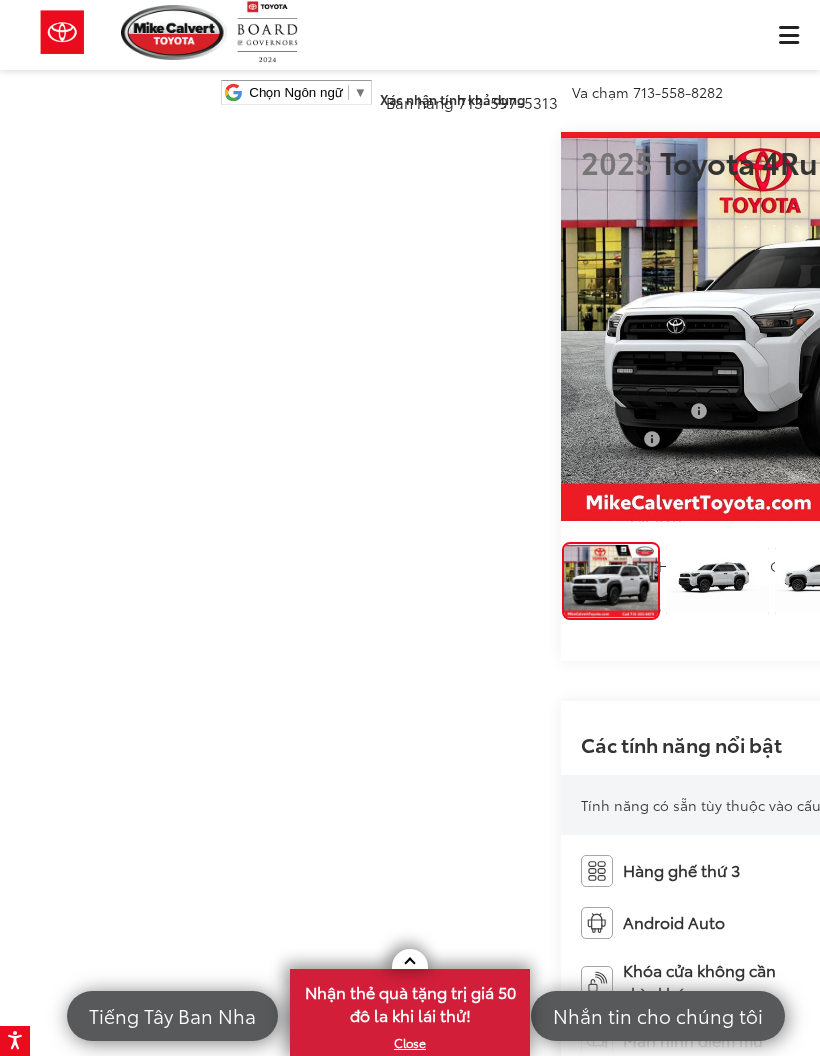 click at bounding box center (820, 326) 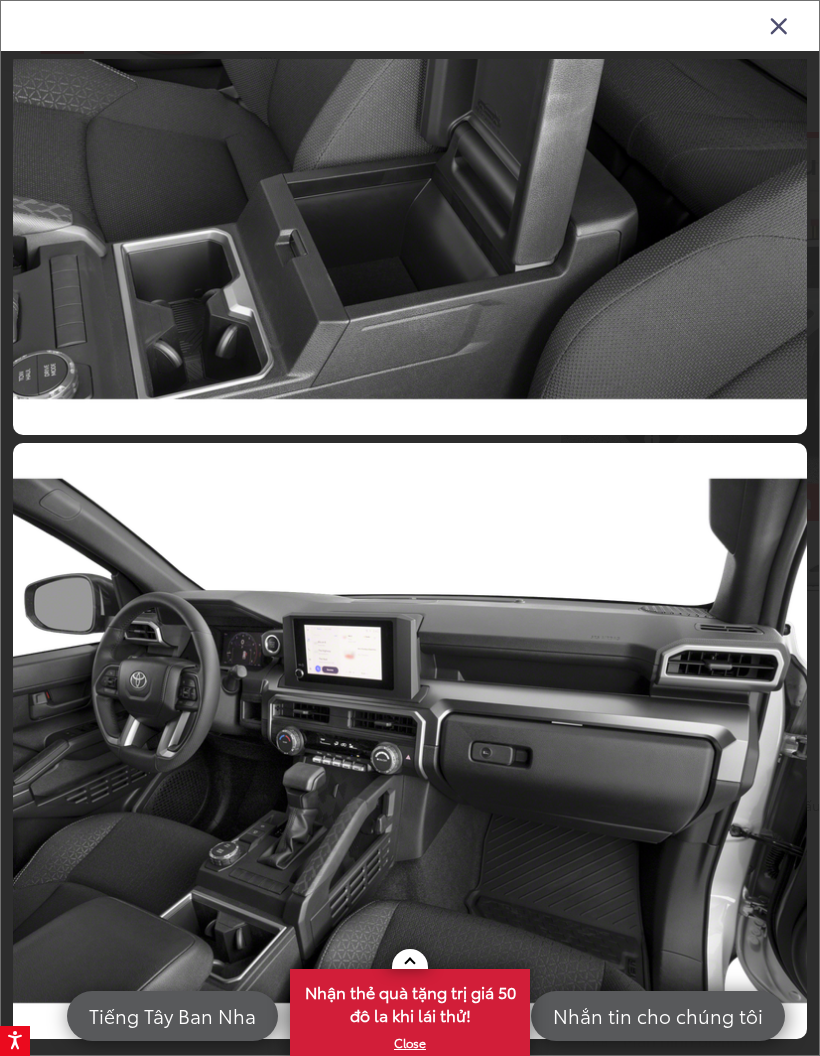 scroll, scrollTop: 10480, scrollLeft: 0, axis: vertical 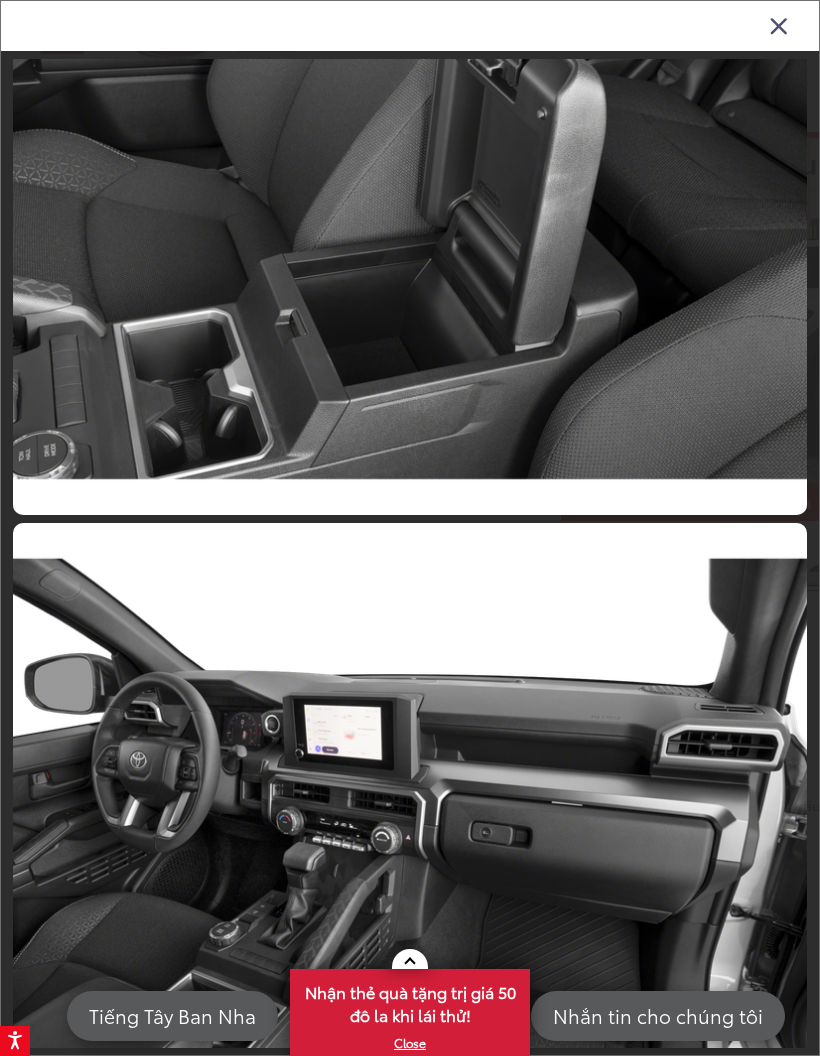 click at bounding box center (779, 25) 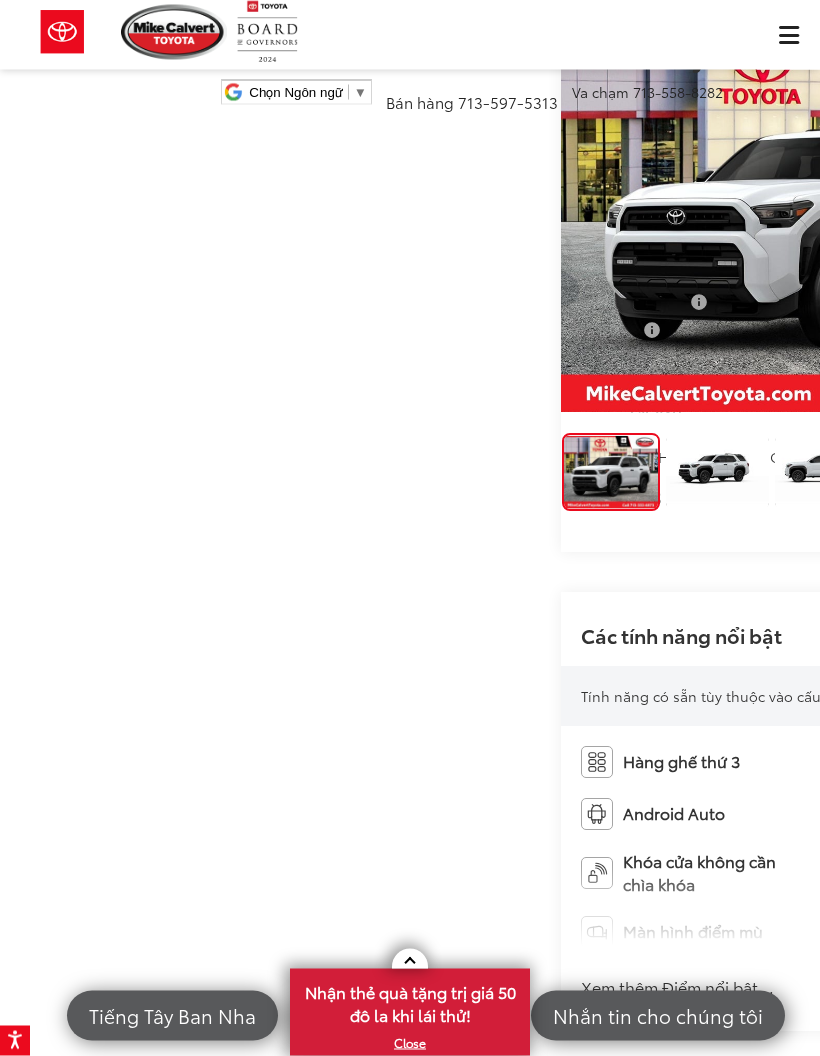 scroll, scrollTop: 0, scrollLeft: 0, axis: both 